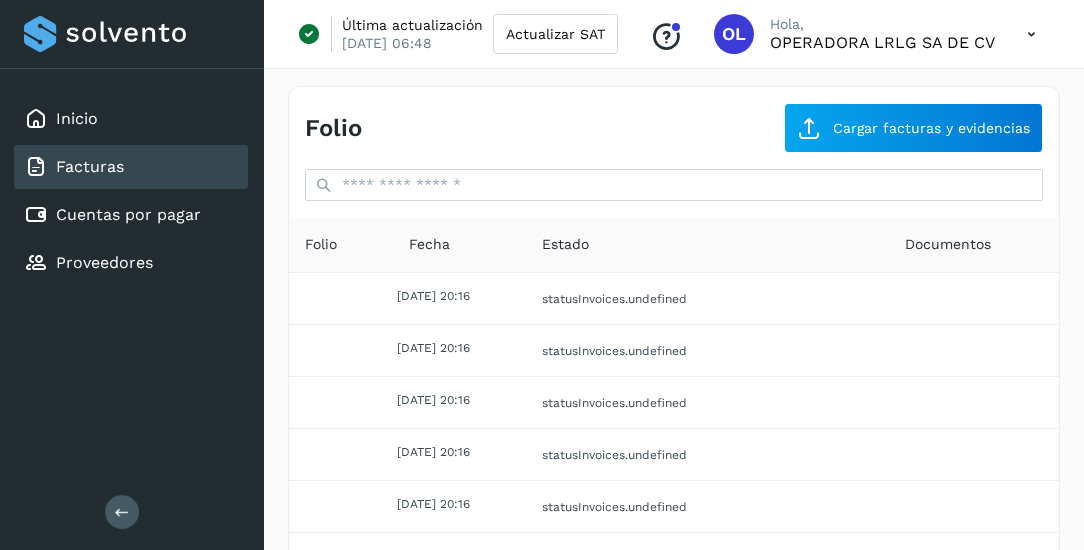 scroll, scrollTop: 336, scrollLeft: 0, axis: vertical 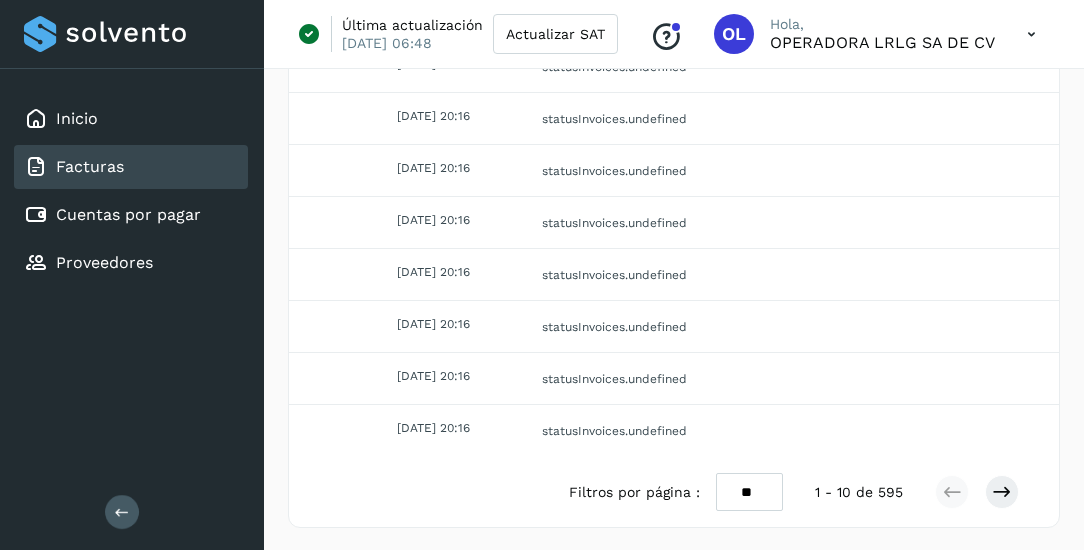 click 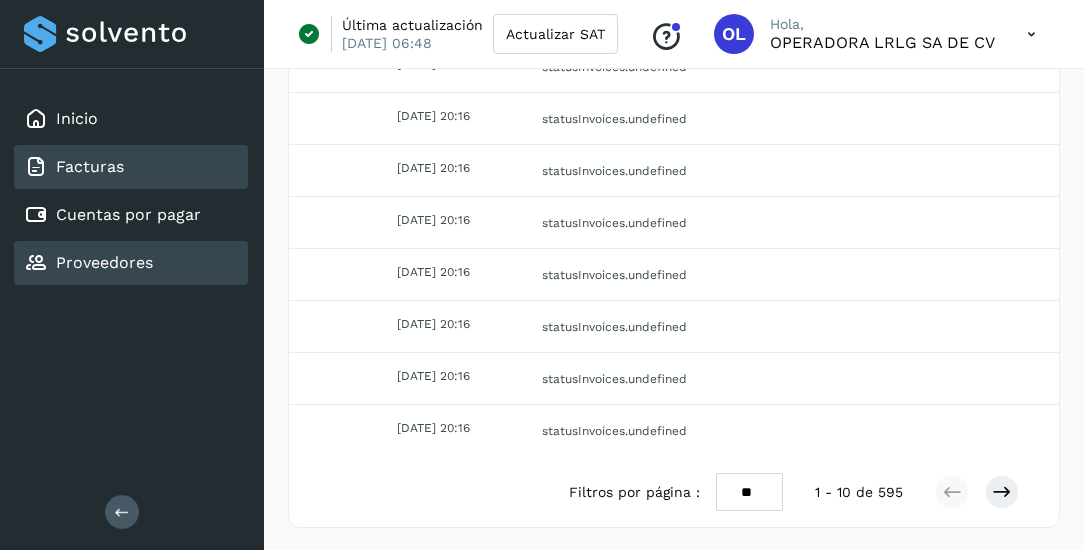 click on "Proveedores" 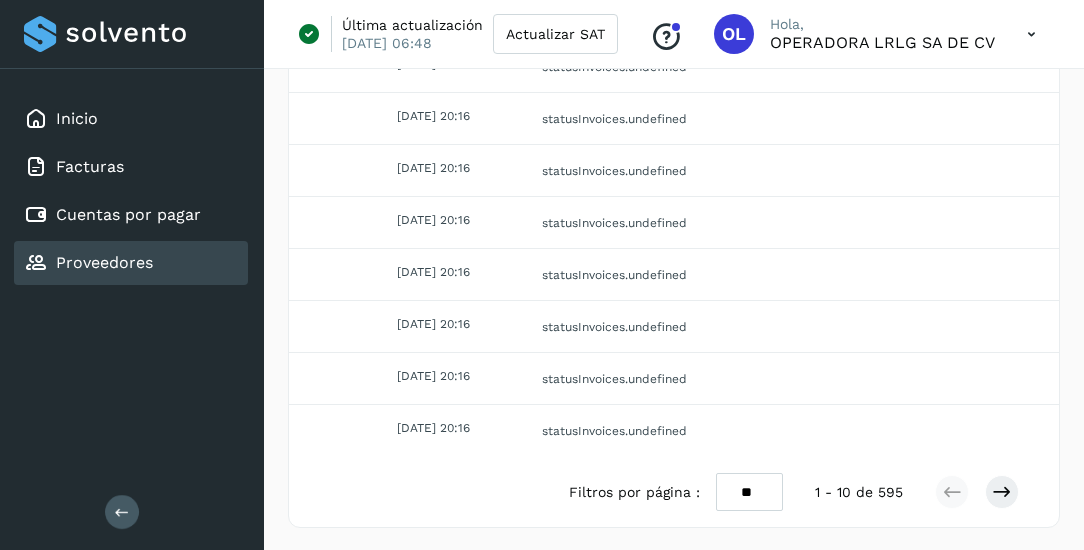 scroll, scrollTop: 0, scrollLeft: 0, axis: both 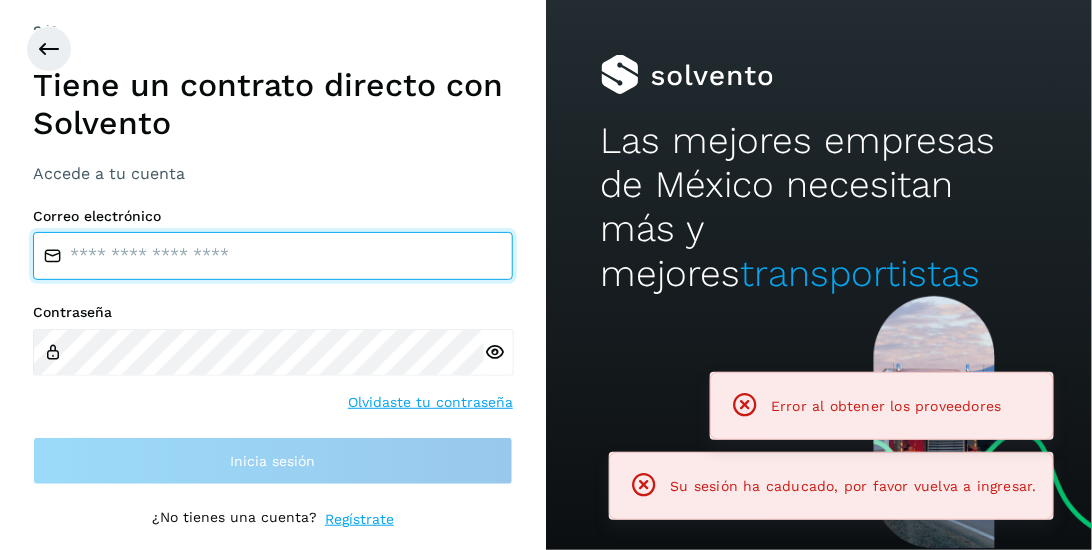 type on "**********" 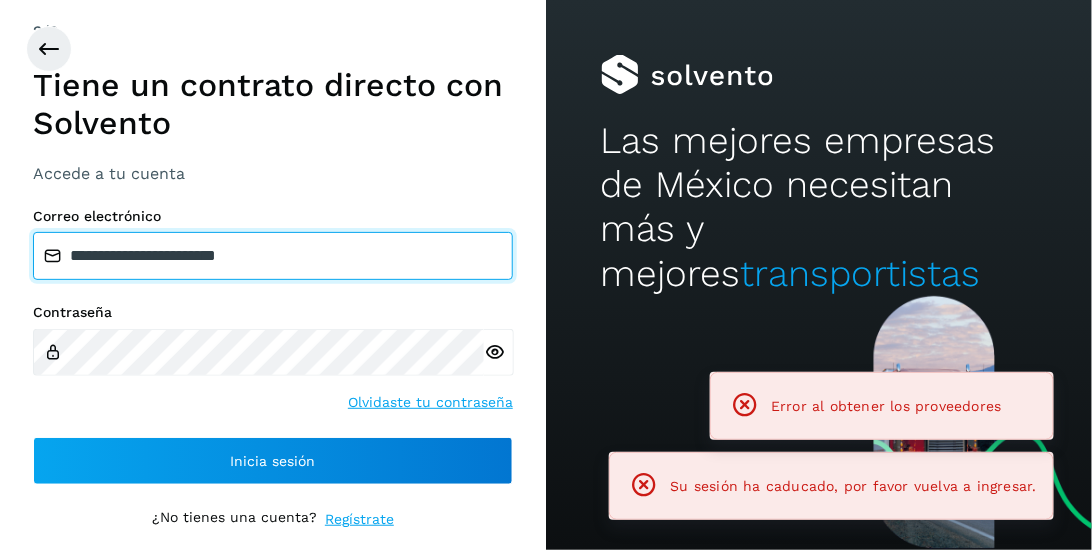 click on "**********" at bounding box center [273, 256] 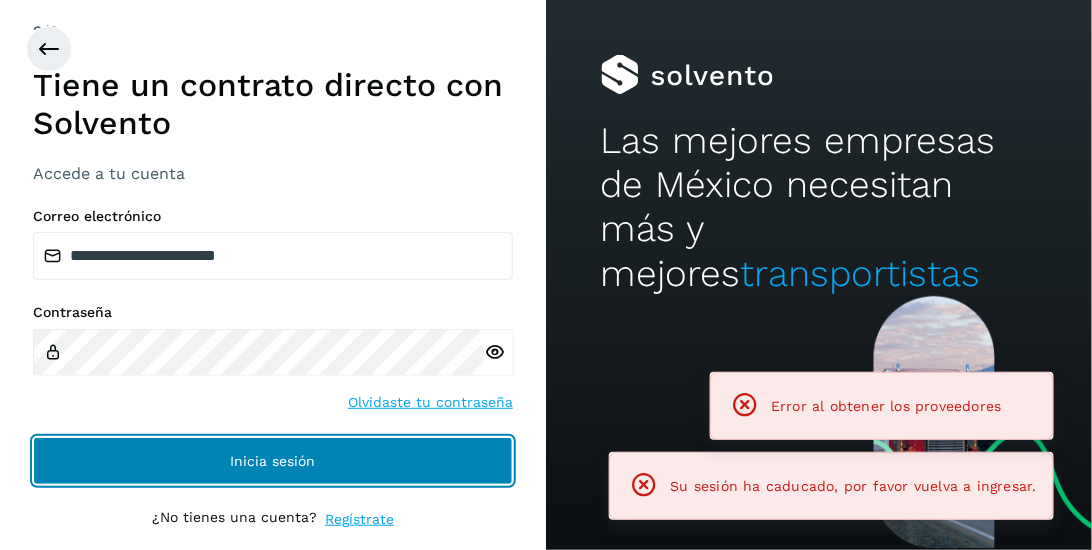 click on "Inicia sesión" 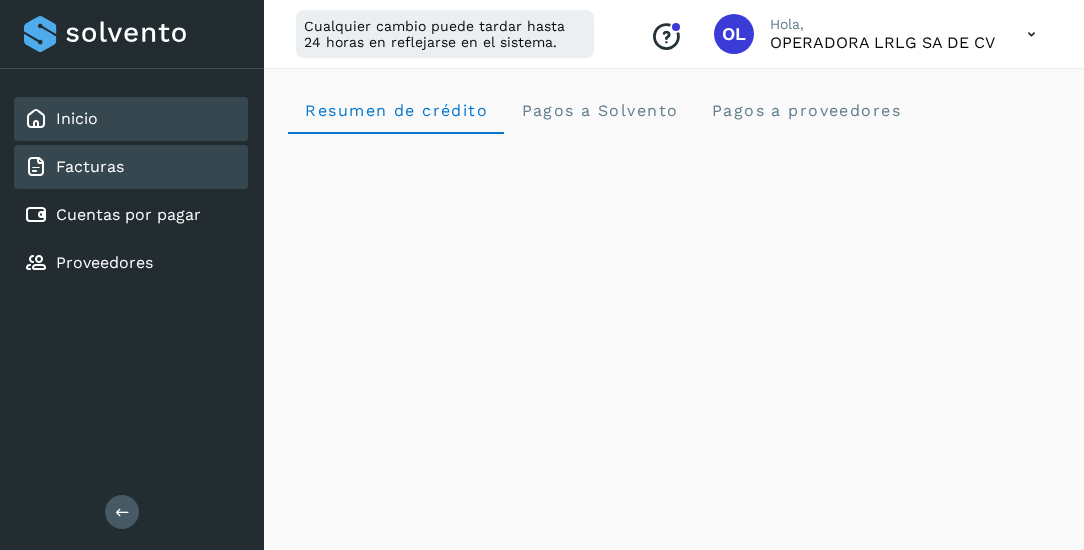 click on "Facturas" at bounding box center [90, 166] 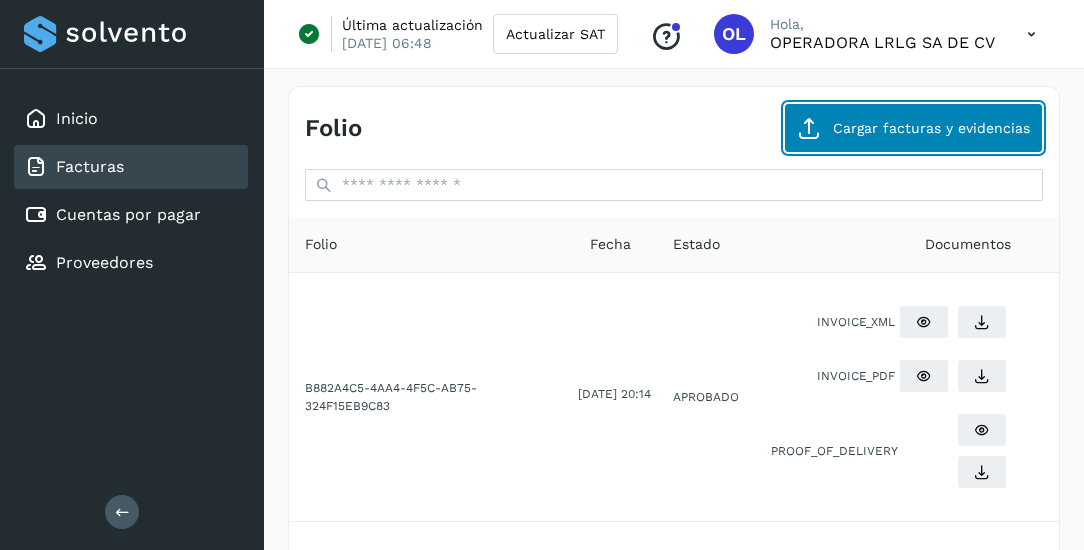 click on "Cargar facturas y evidencias" 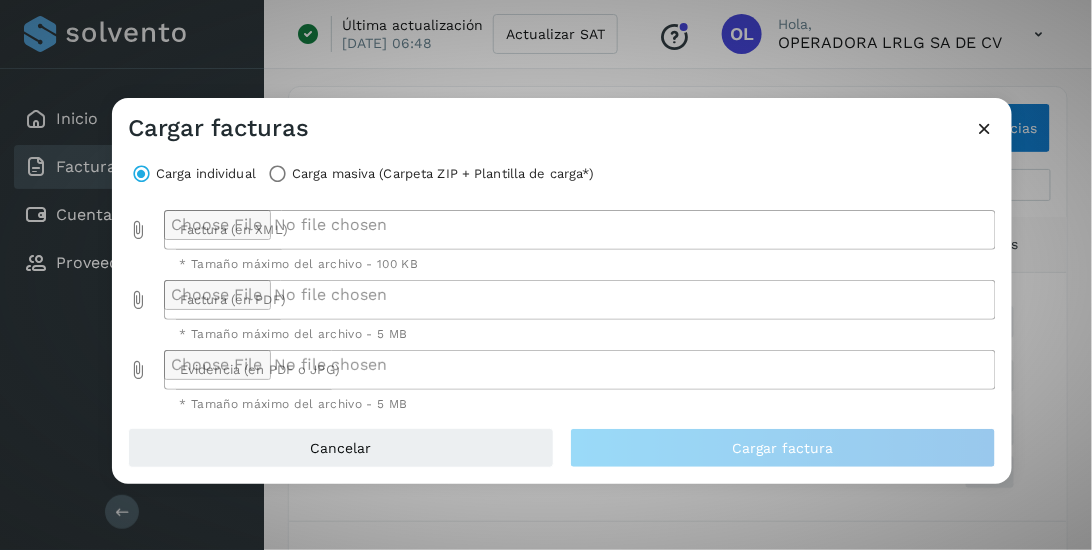 click at bounding box center [138, 230] 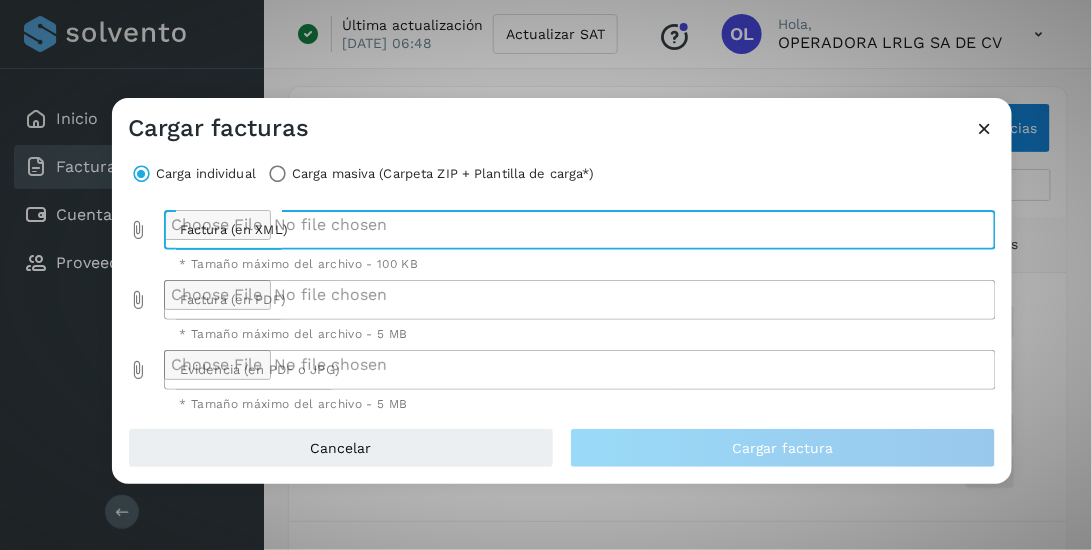 type on "**********" 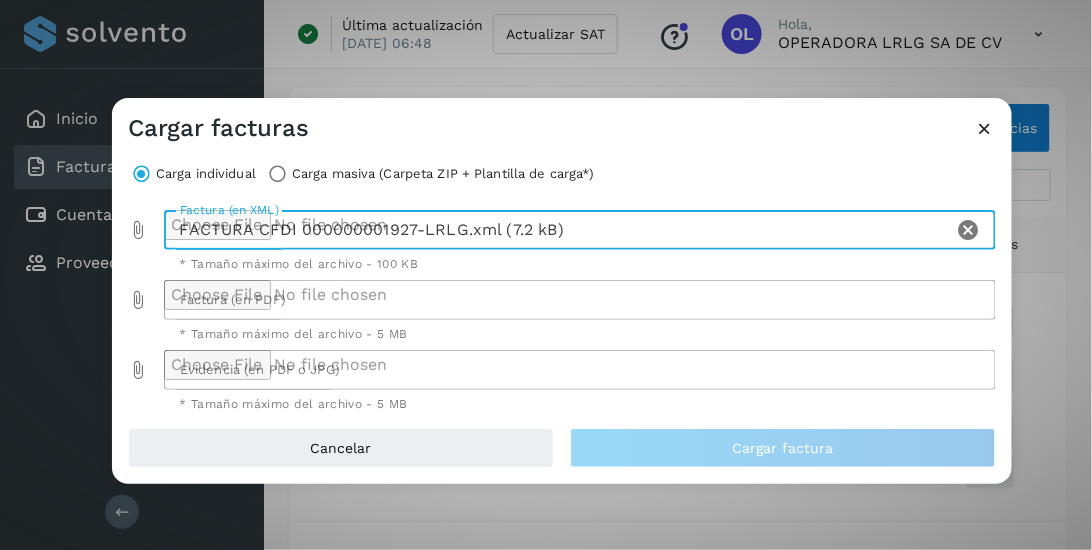 click at bounding box center (138, 300) 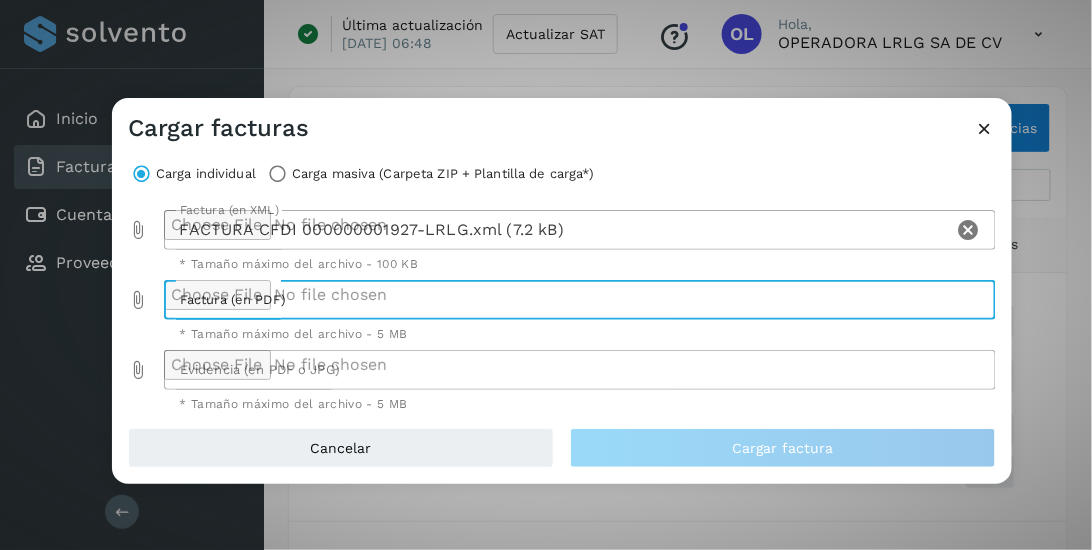 type on "**********" 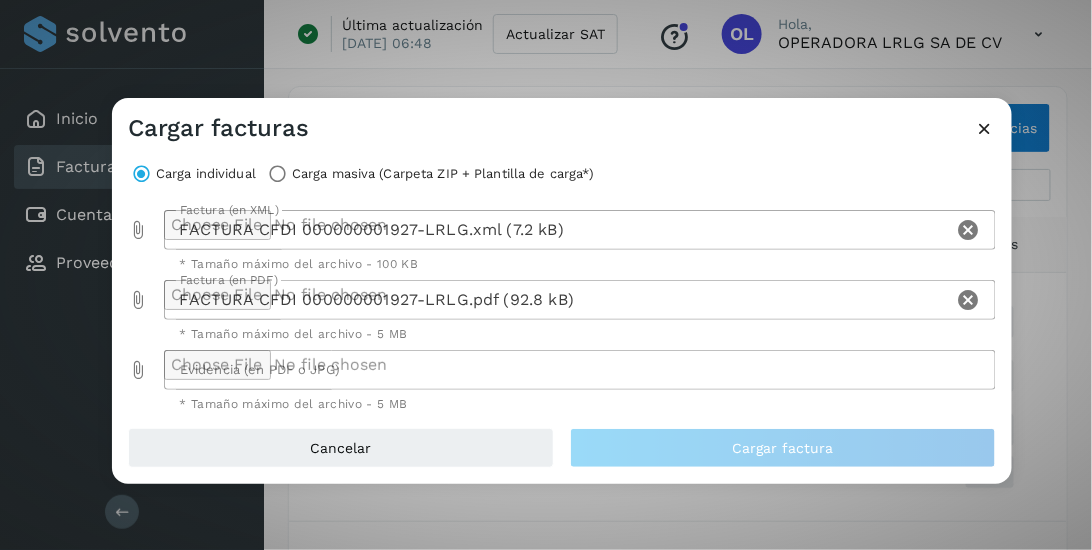 click at bounding box center (138, 370) 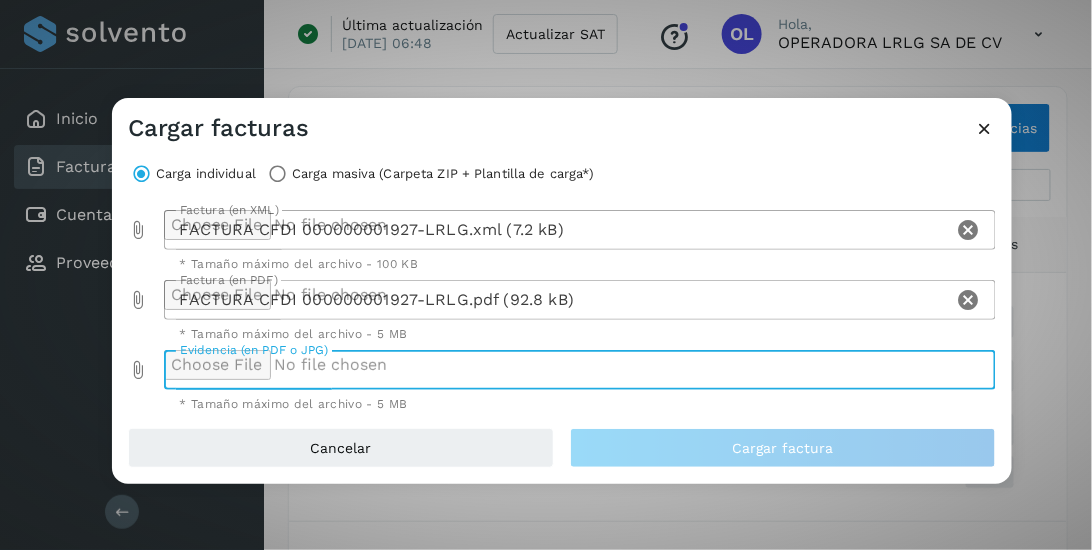 type on "**********" 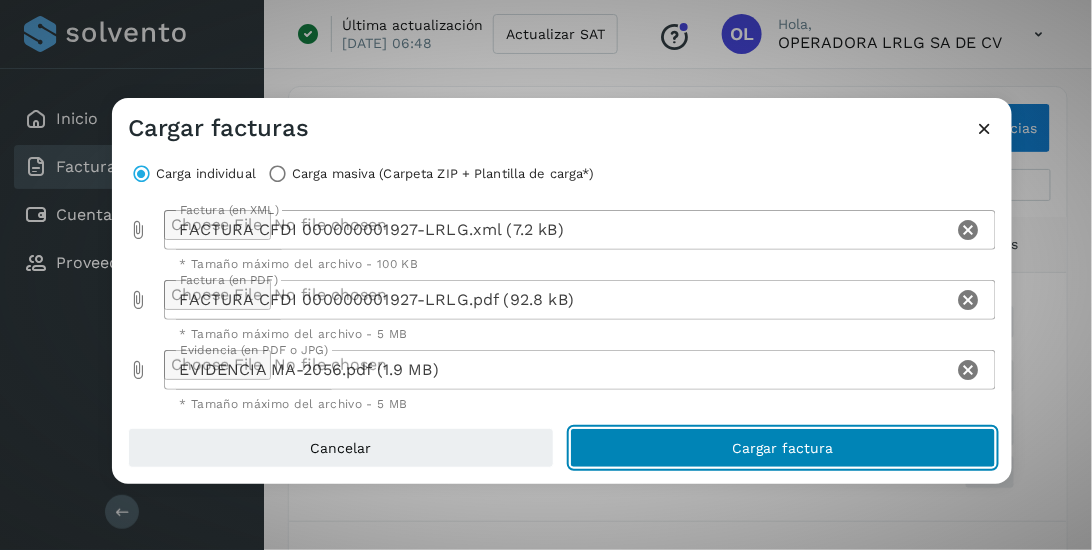 click on "Cargar factura" 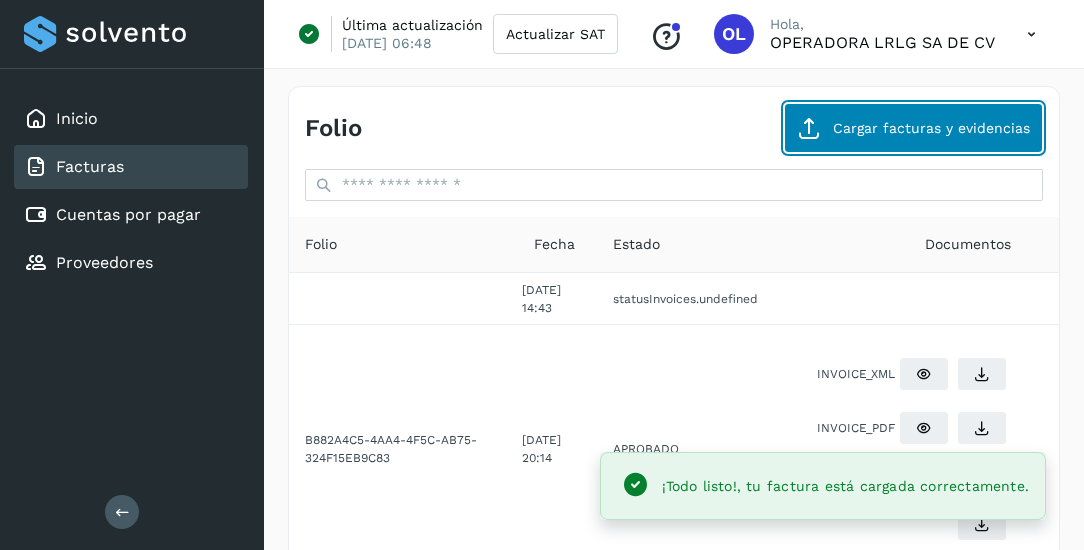 click on "Cargar facturas y evidencias" 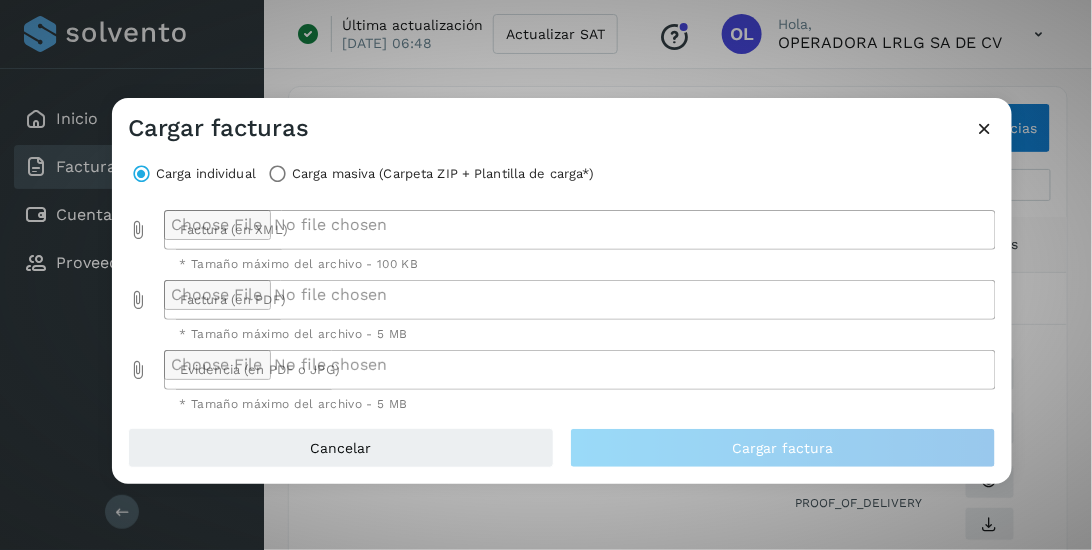 click at bounding box center [138, 230] 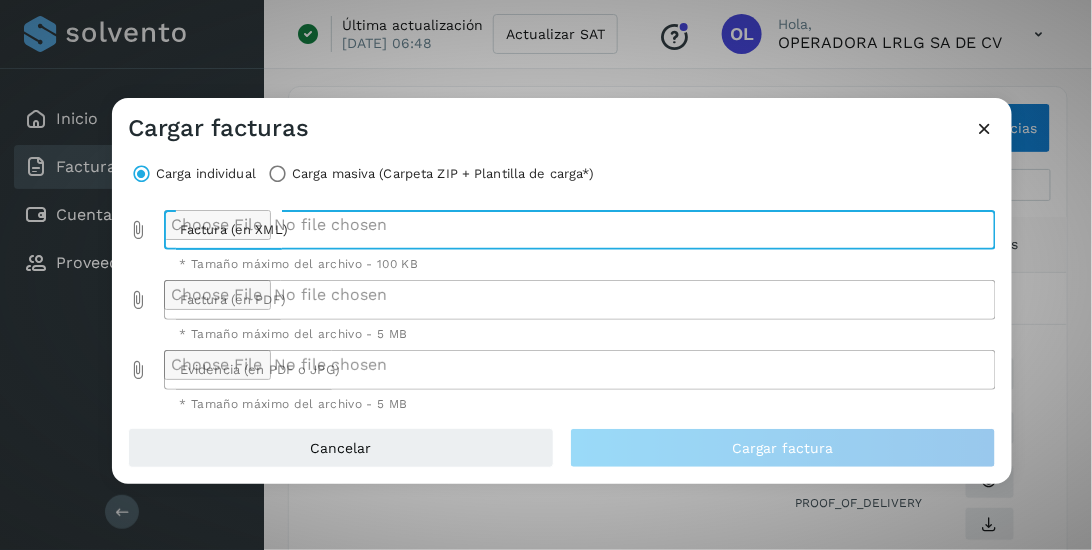 type on "**********" 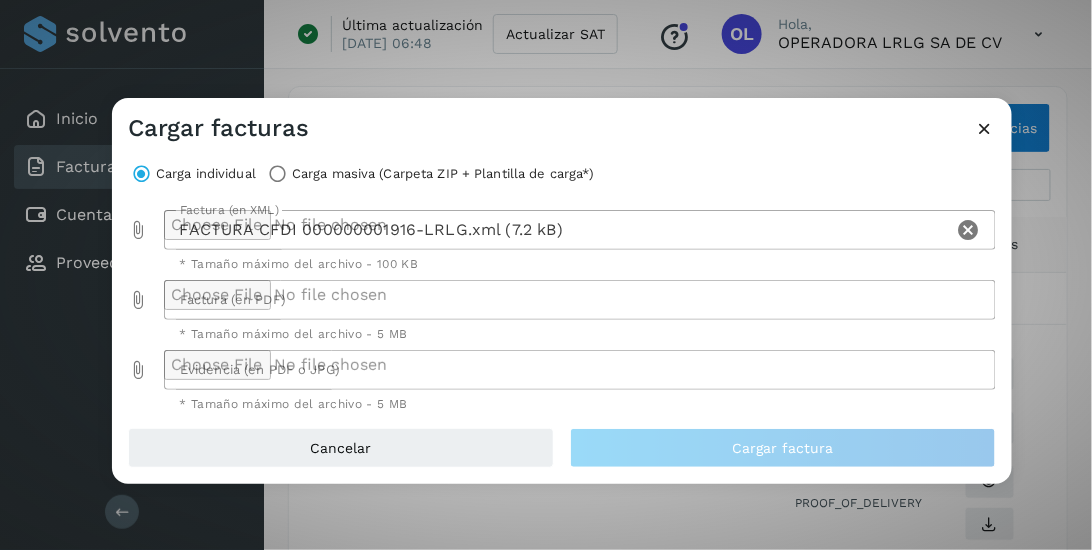 click at bounding box center [138, 300] 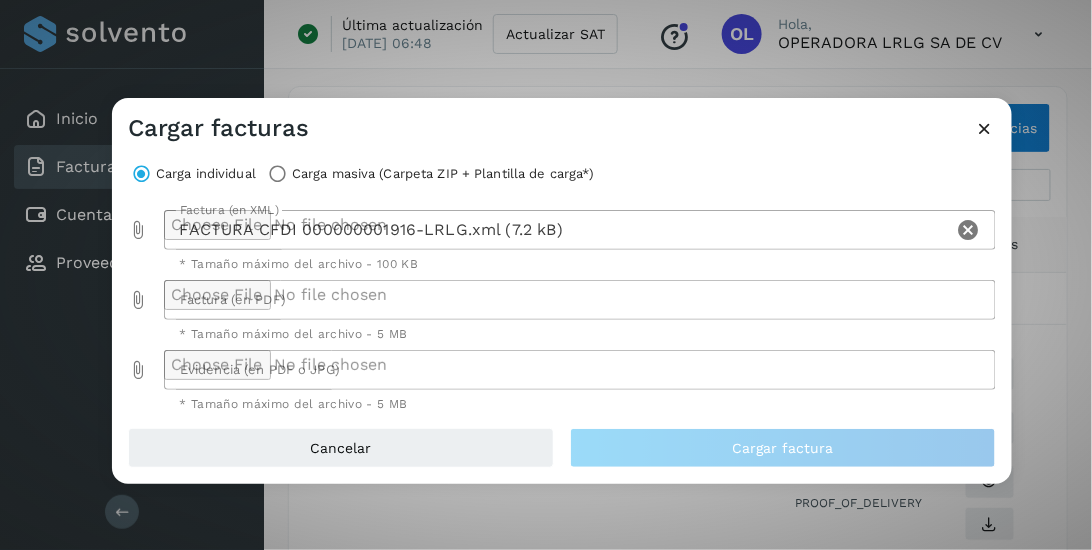 type on "**********" 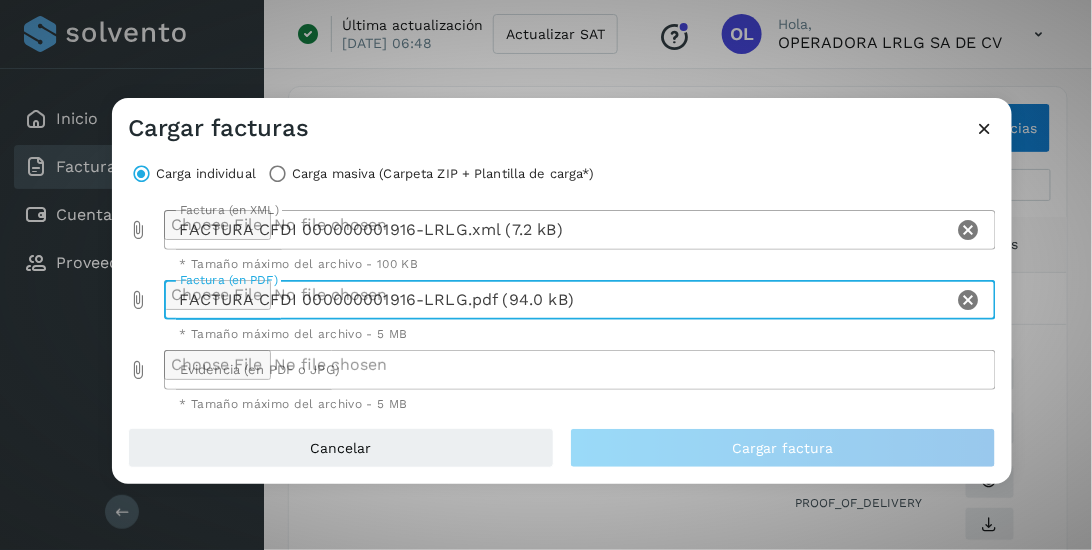 click at bounding box center [138, 370] 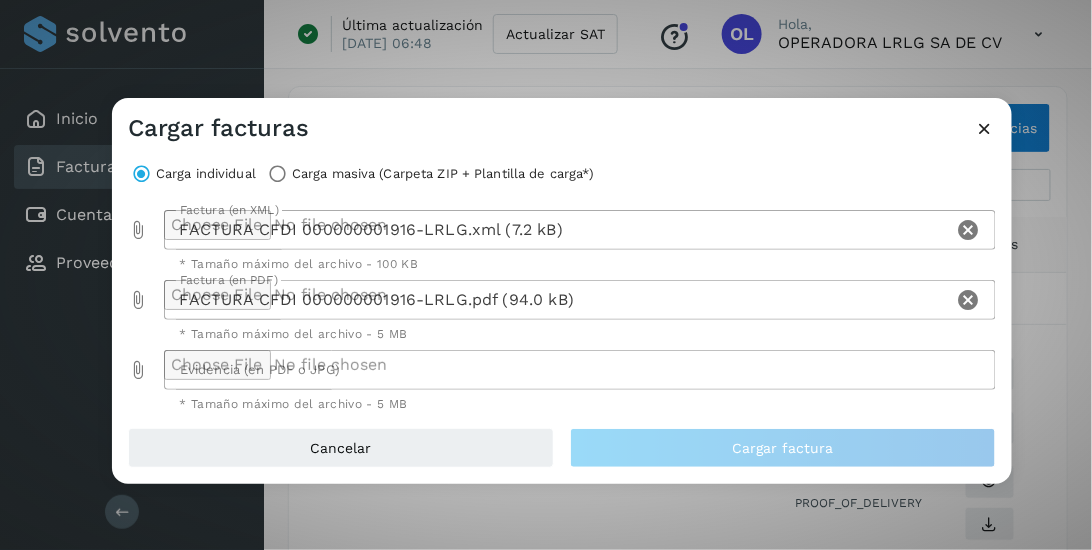 type on "**********" 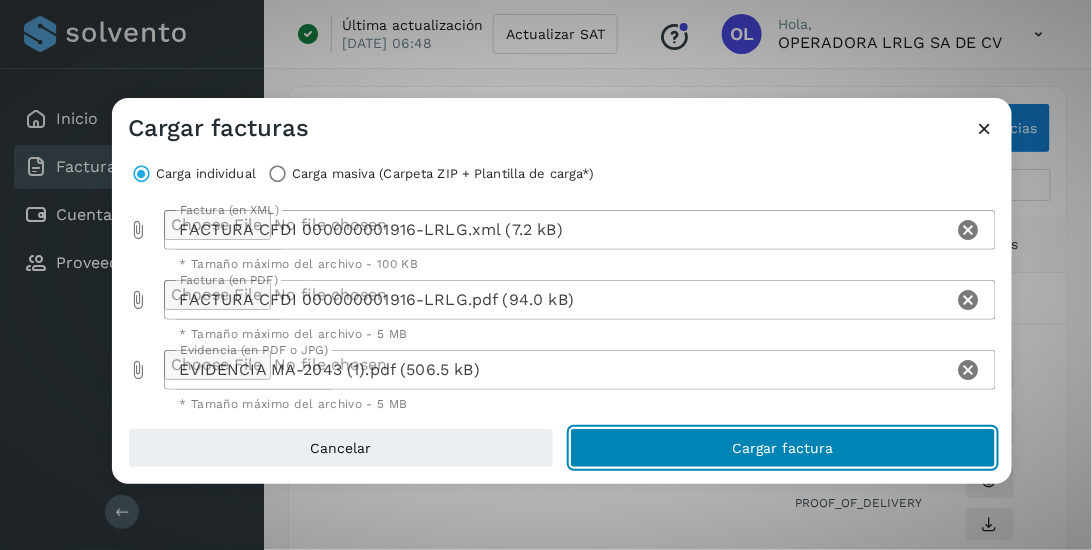 click on "Cargar factura" 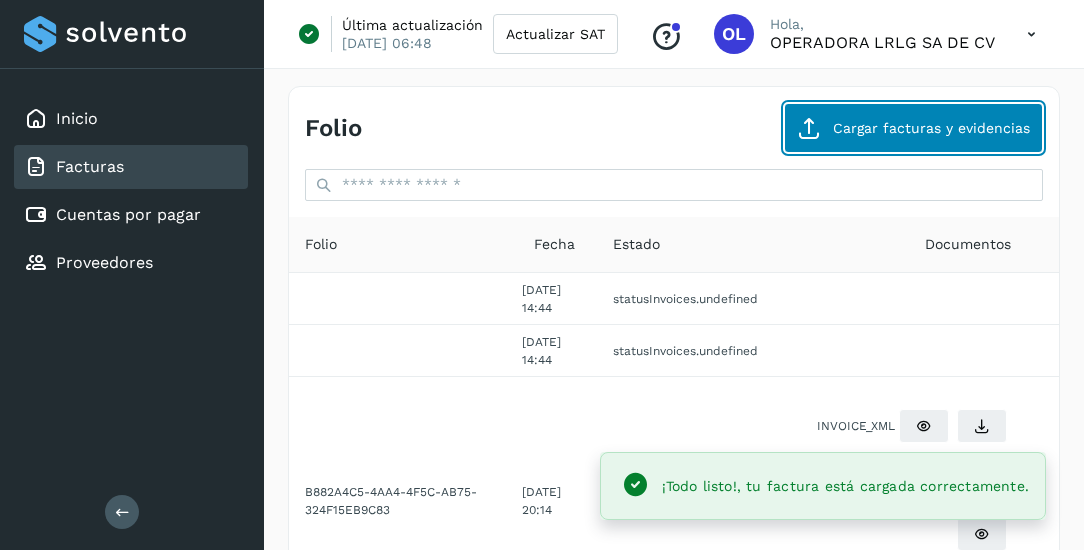 click on "Cargar facturas y evidencias" at bounding box center (913, 128) 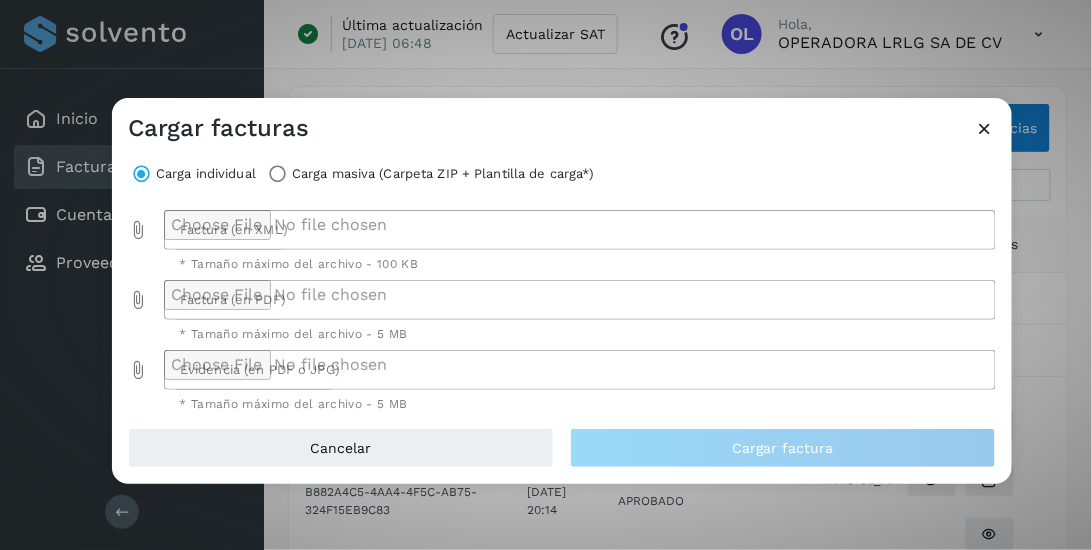click at bounding box center [138, 230] 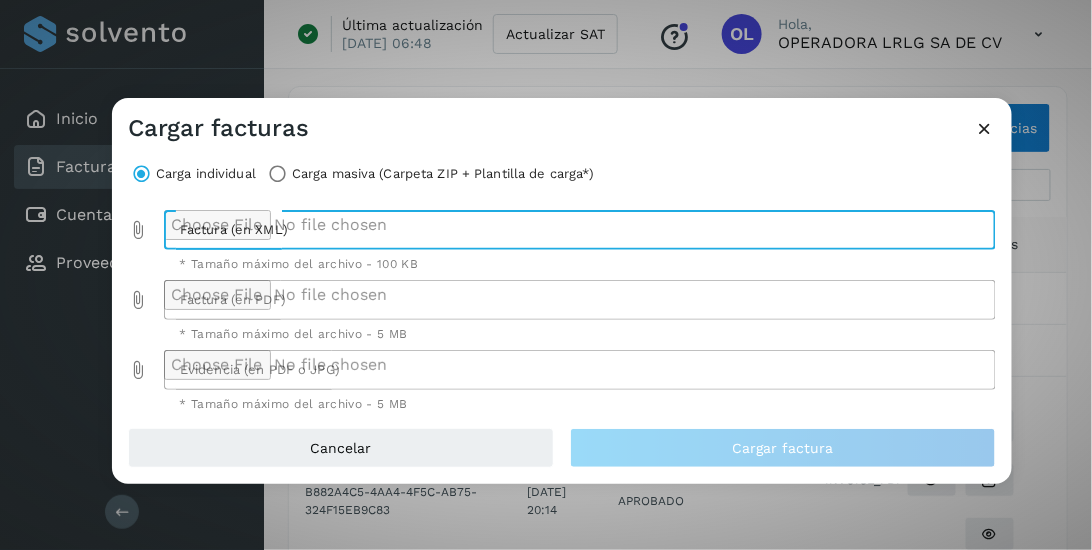 type on "**********" 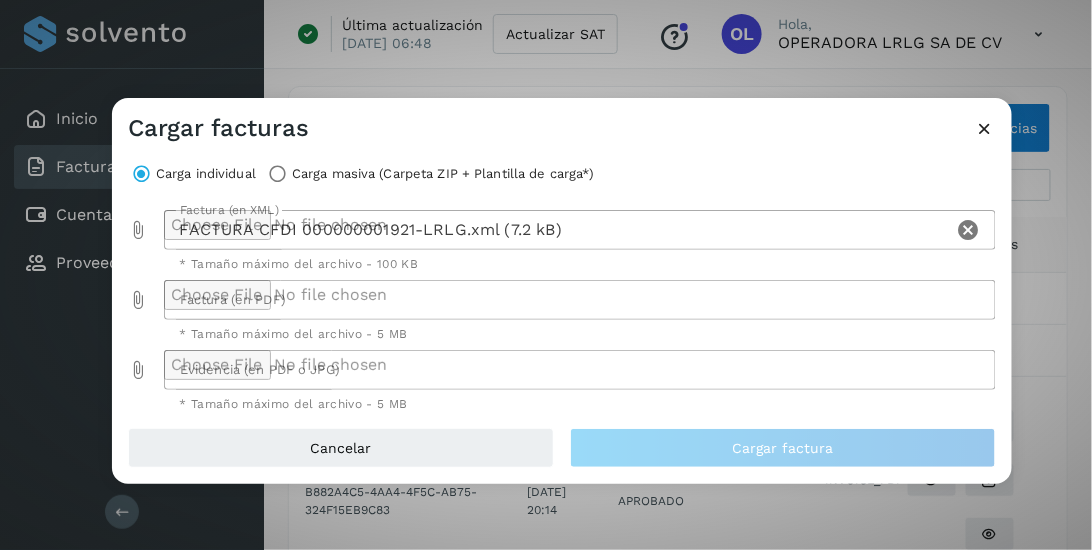 click at bounding box center (138, 300) 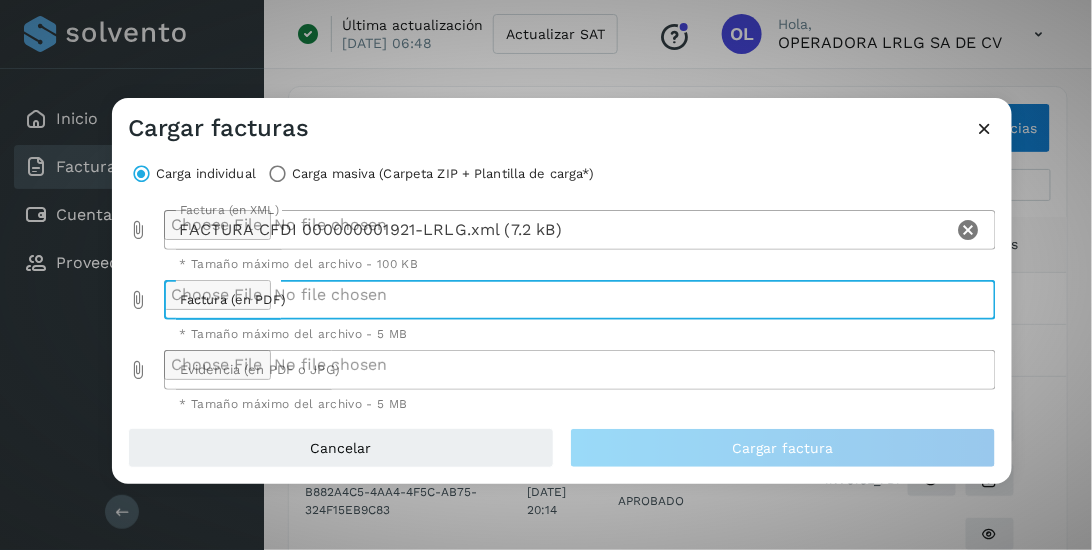 type on "**********" 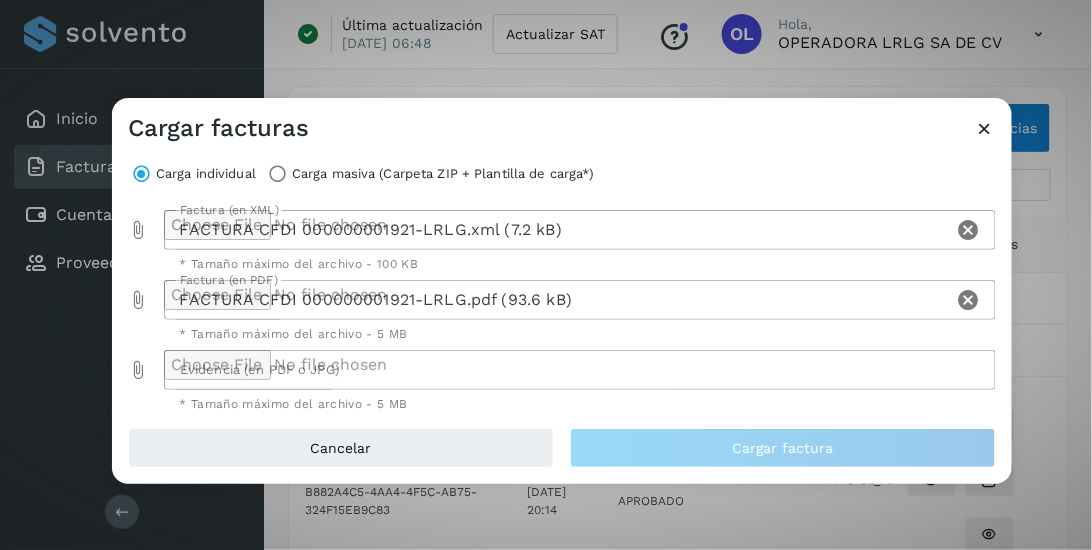 click at bounding box center (138, 370) 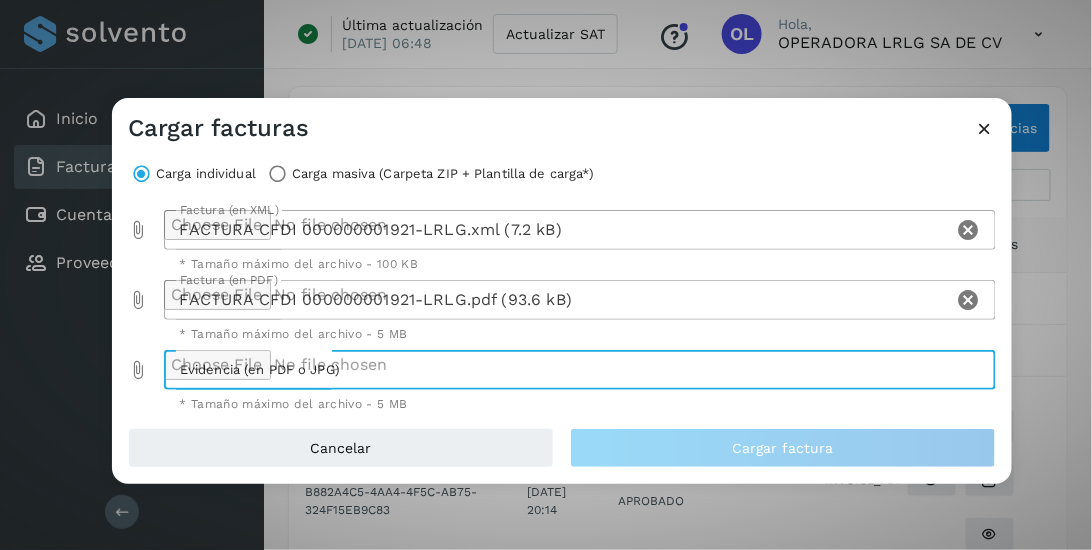type on "**********" 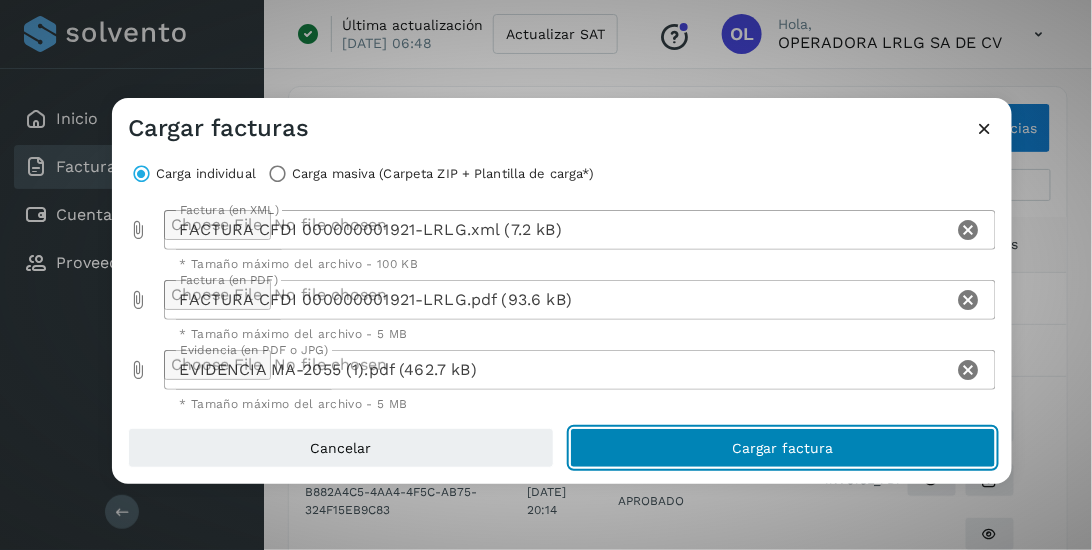 click on "Cargar factura" 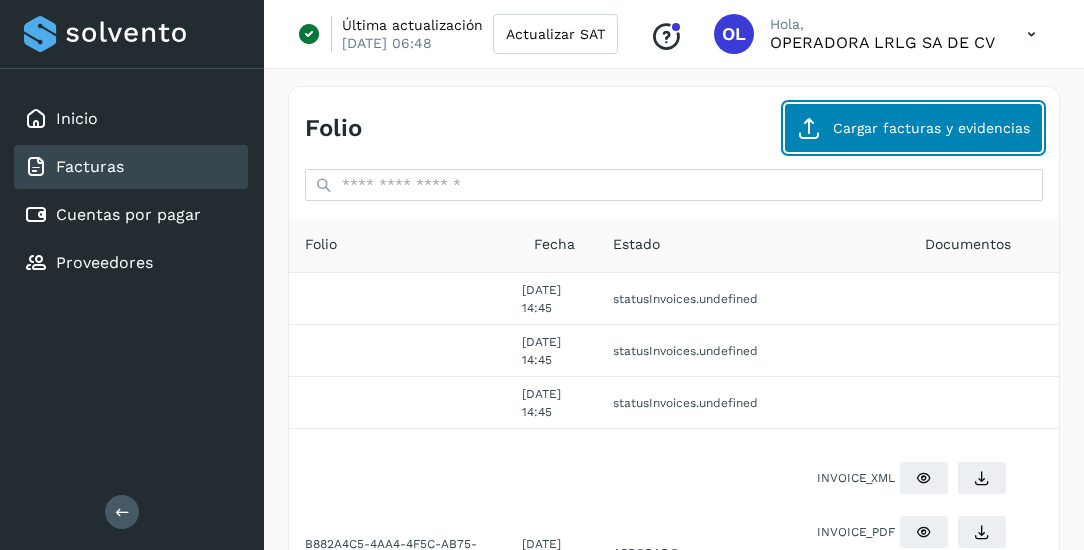 click on "Cargar facturas y evidencias" 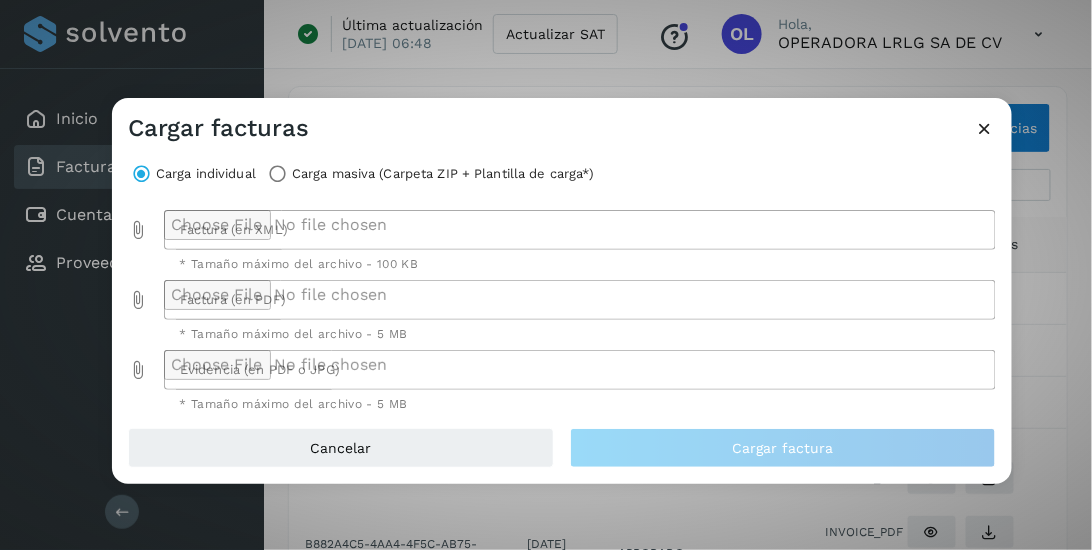 click at bounding box center [138, 230] 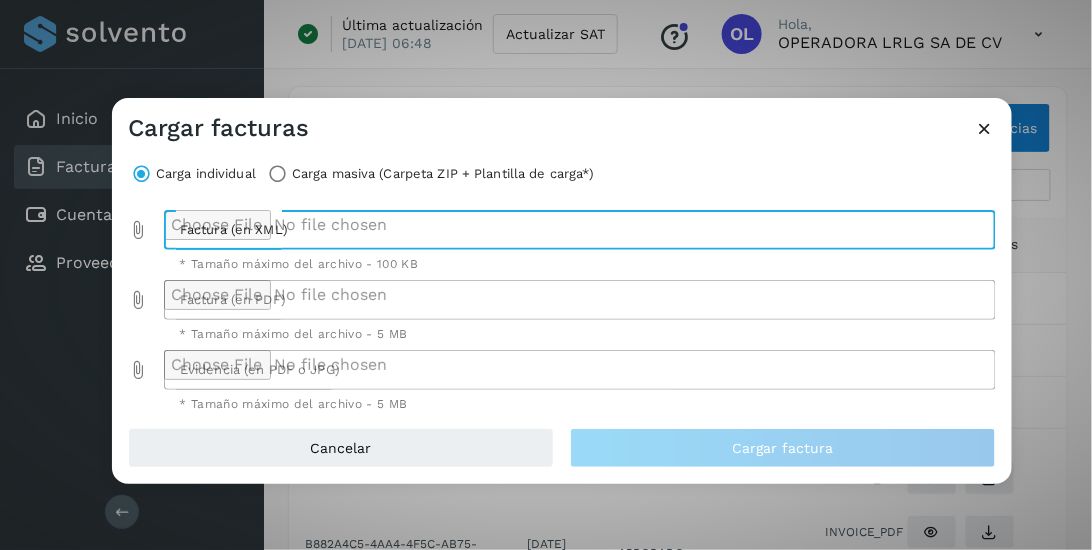 type on "**********" 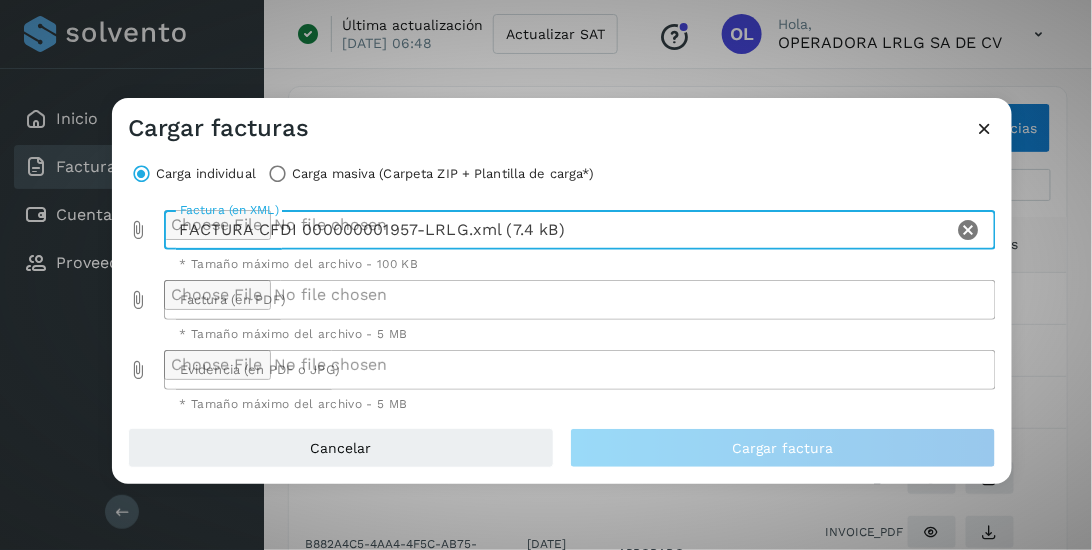 click at bounding box center [138, 300] 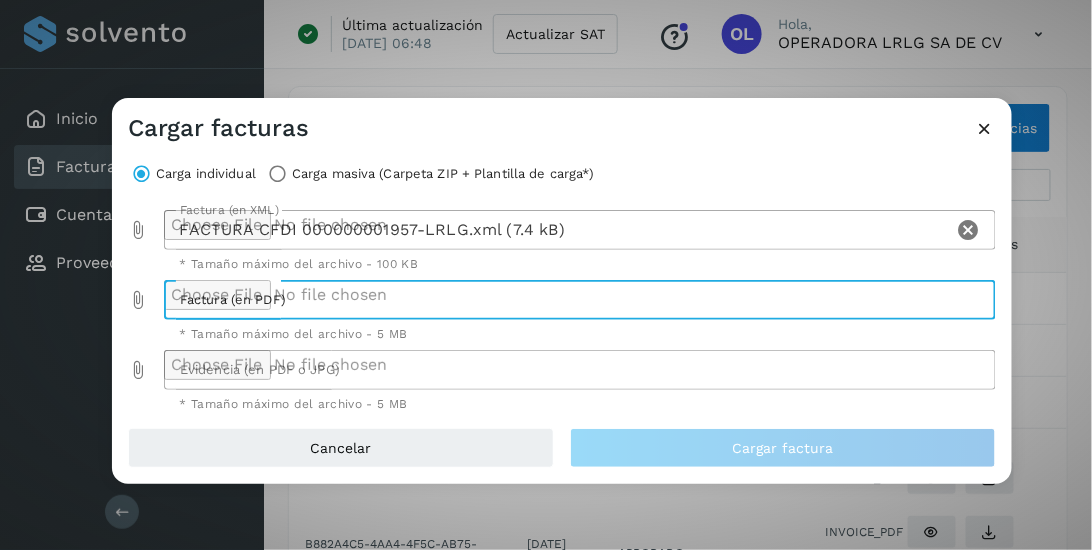 type on "**********" 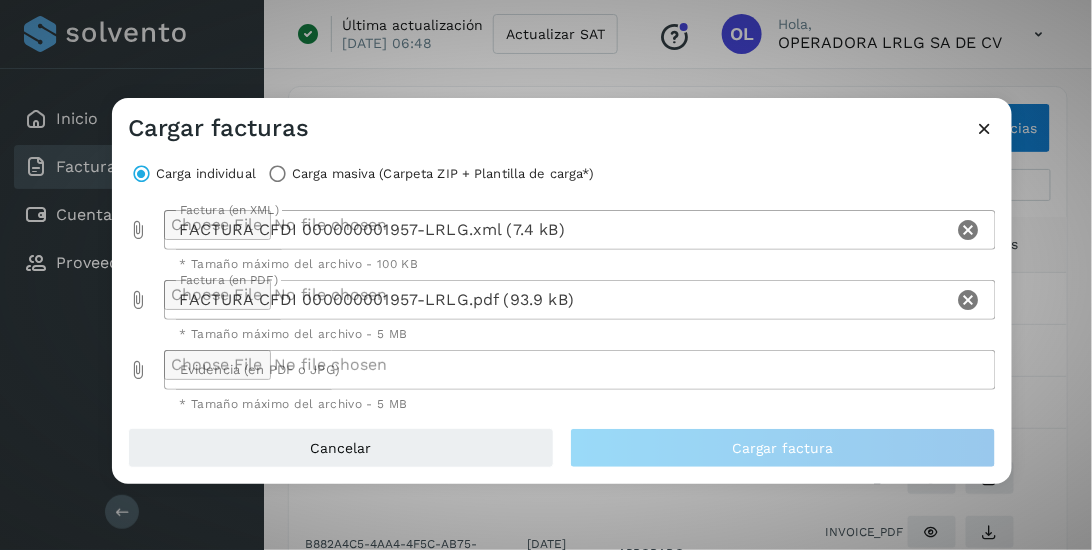click at bounding box center (138, 370) 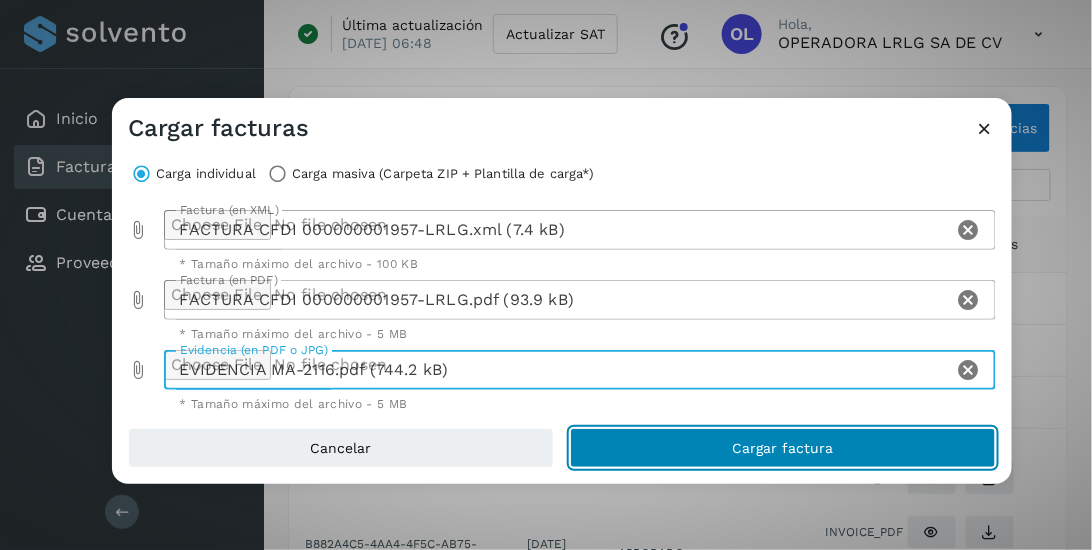 click on "Cargar factura" 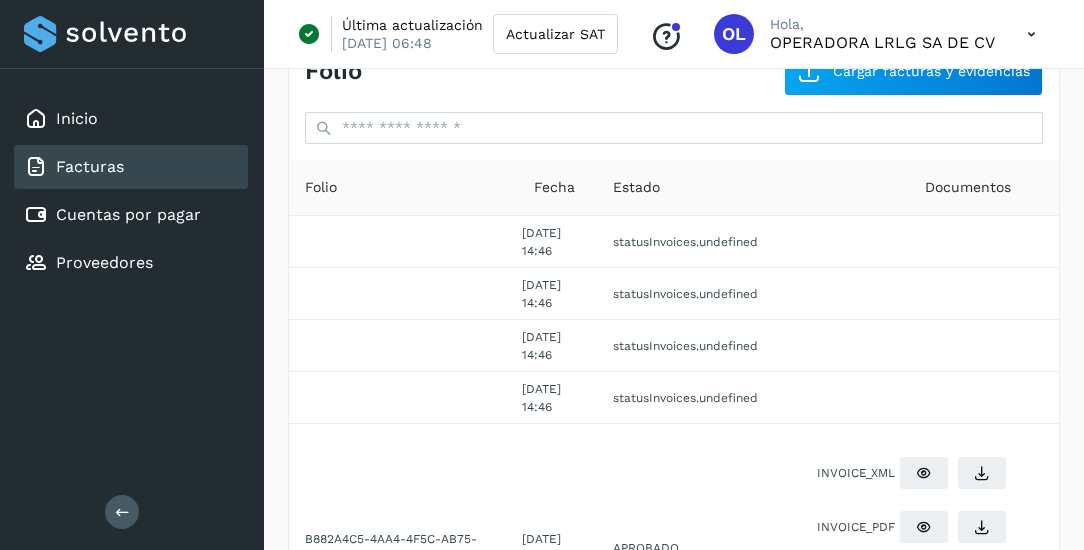 scroll, scrollTop: 0, scrollLeft: 0, axis: both 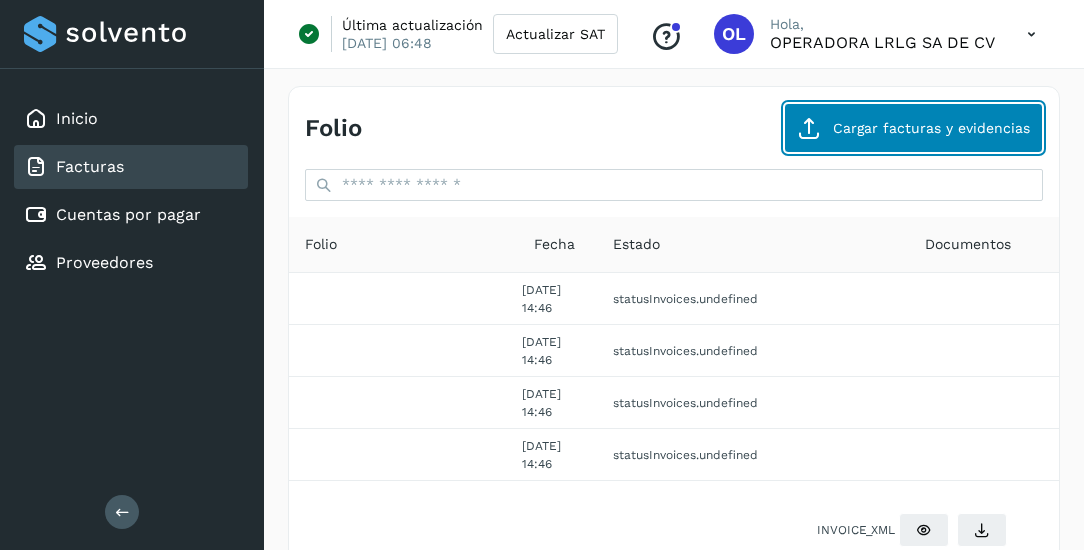click on "Cargar facturas y evidencias" 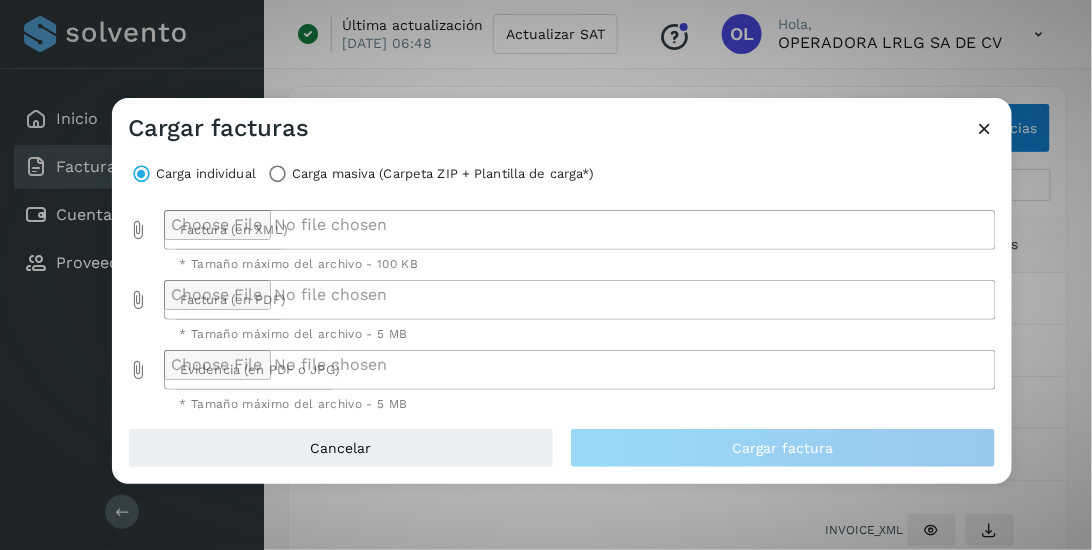 click at bounding box center (138, 230) 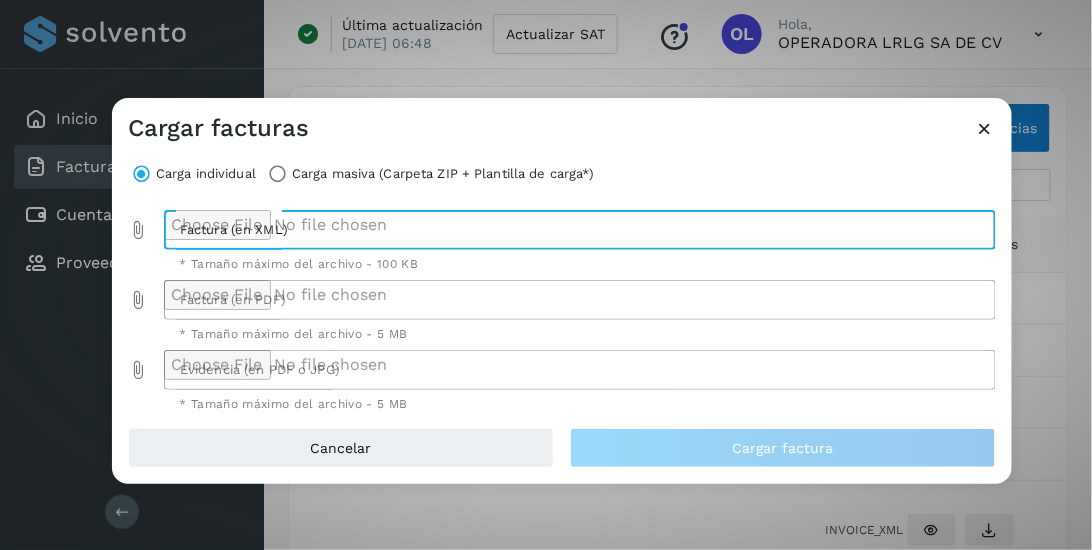 type on "**********" 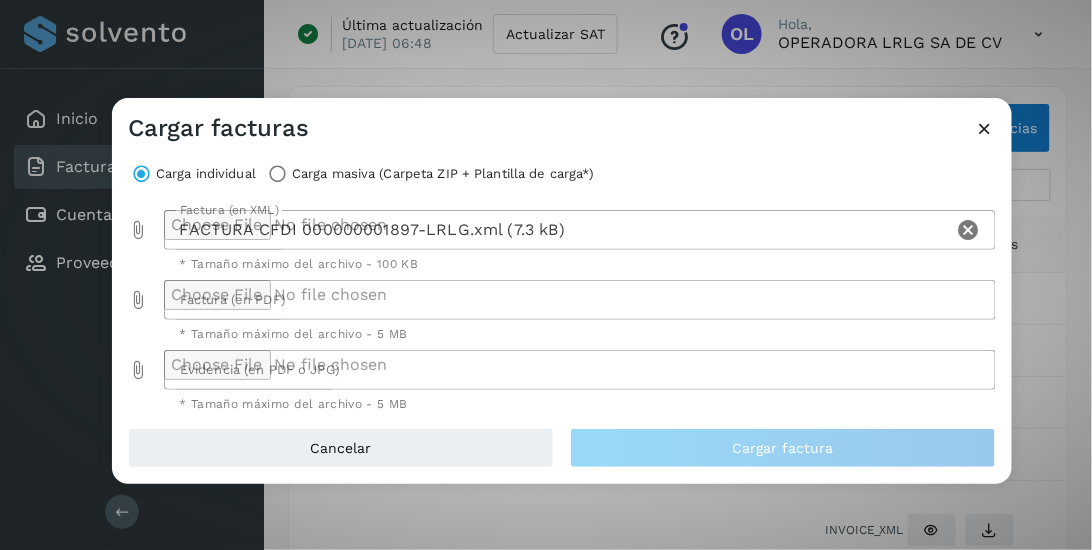 click at bounding box center (138, 300) 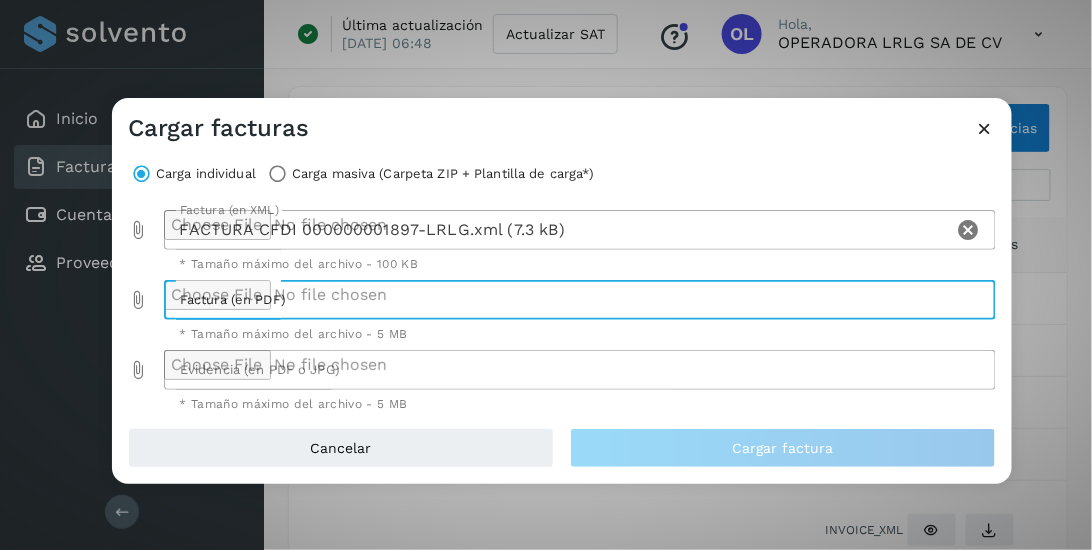 type on "**********" 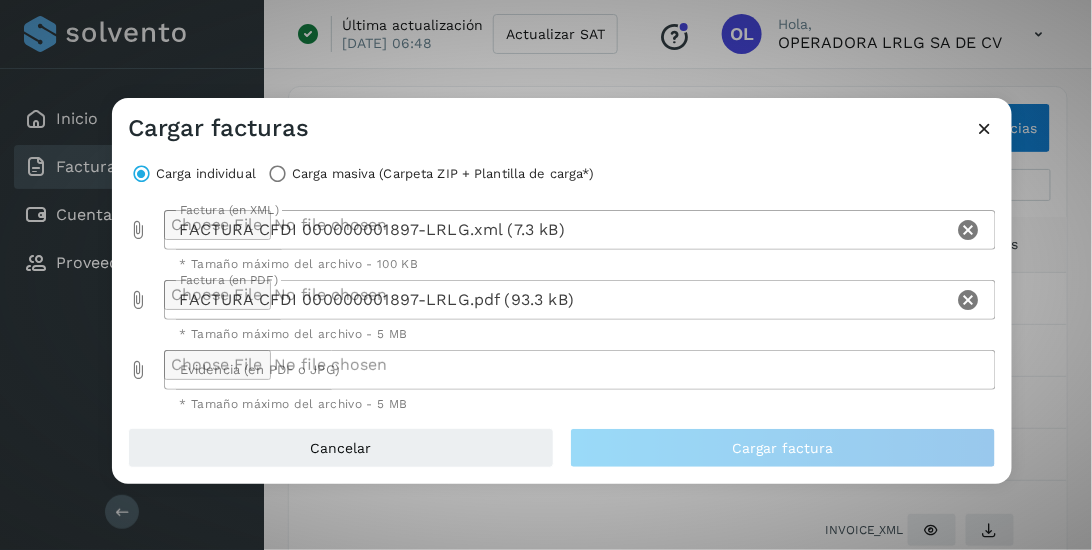 click at bounding box center [138, 370] 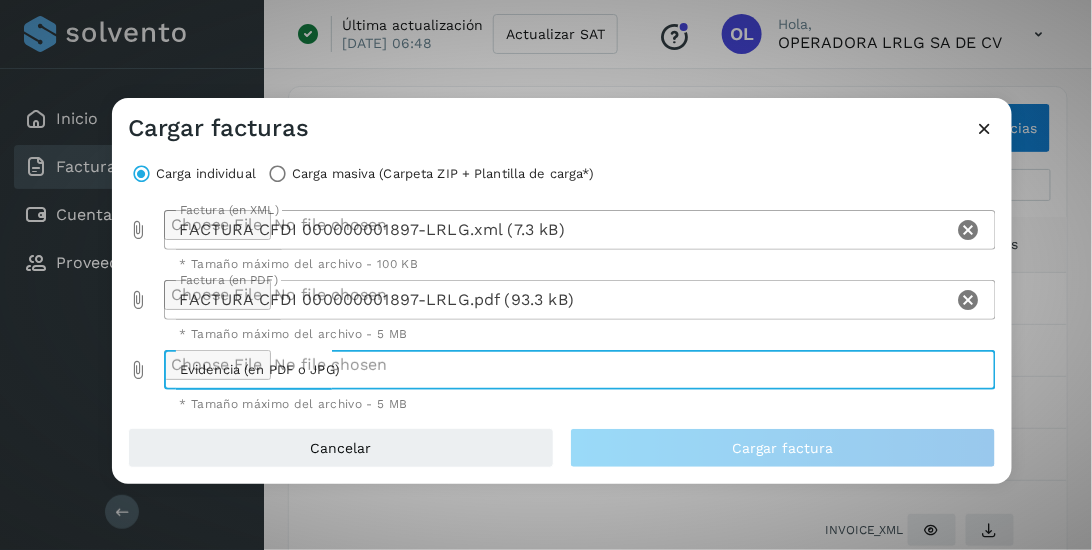 type on "**********" 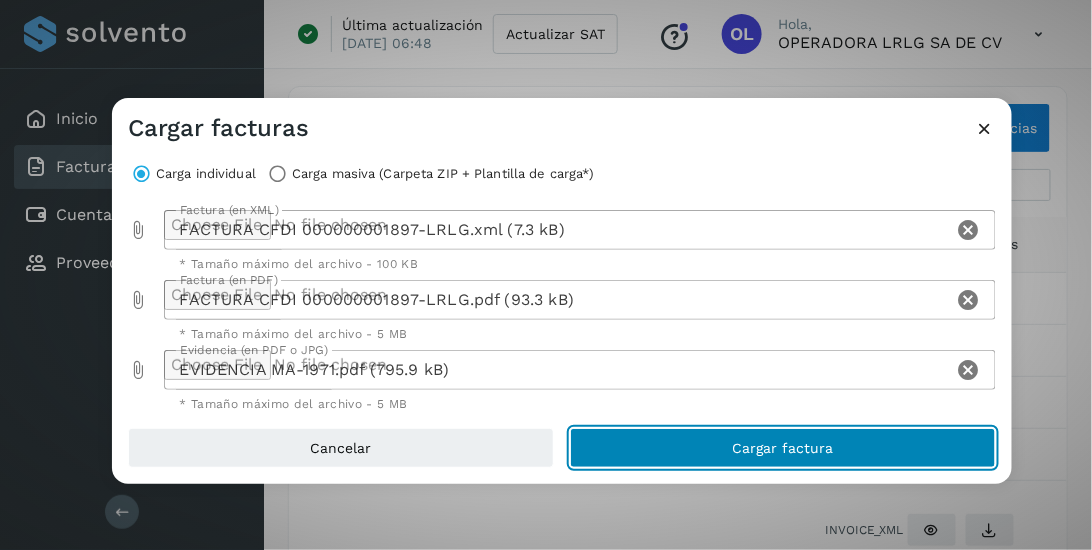 click on "Cargar factura" 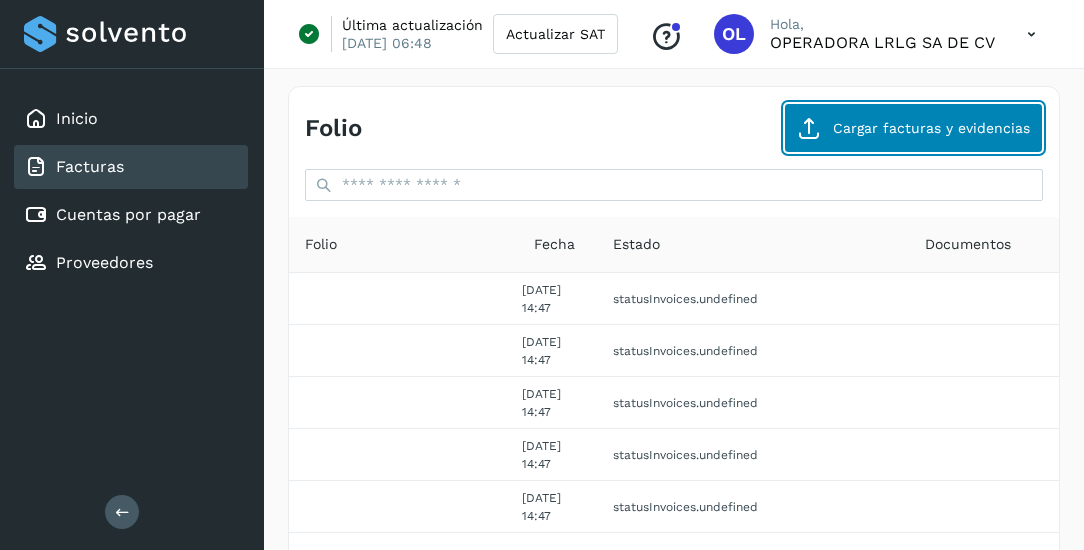 click on "Cargar facturas y evidencias" 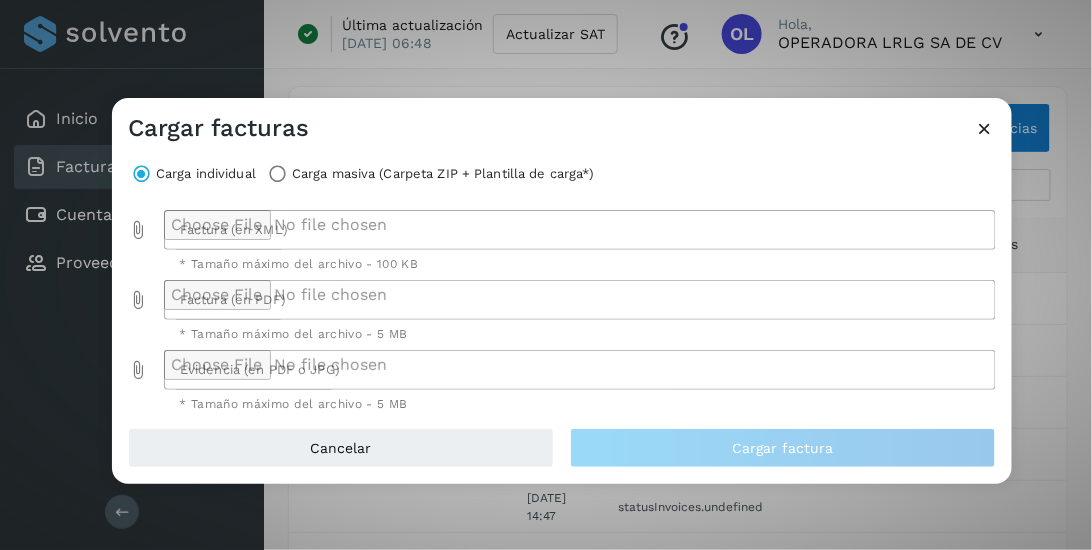 click at bounding box center (138, 230) 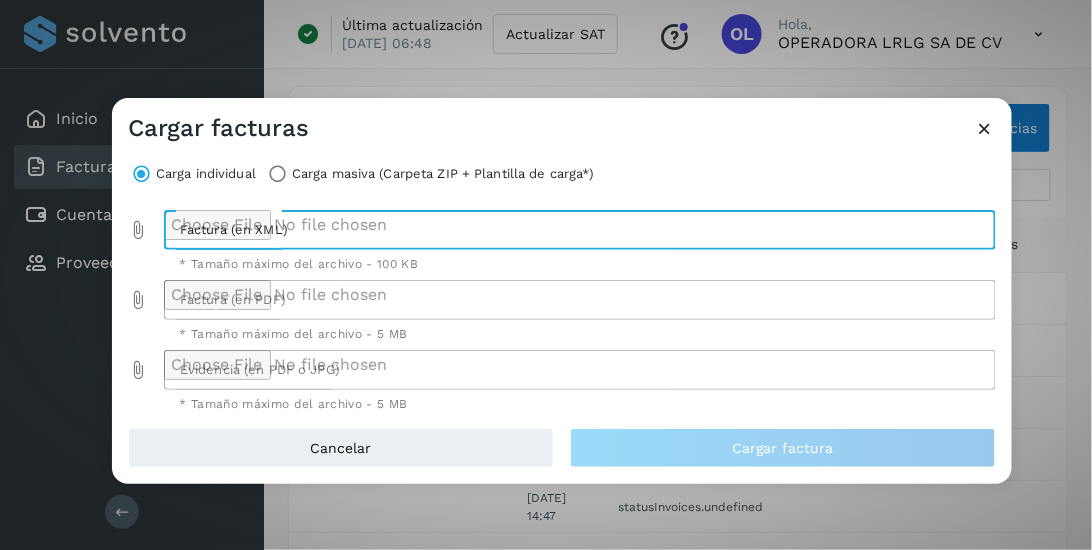 type on "**********" 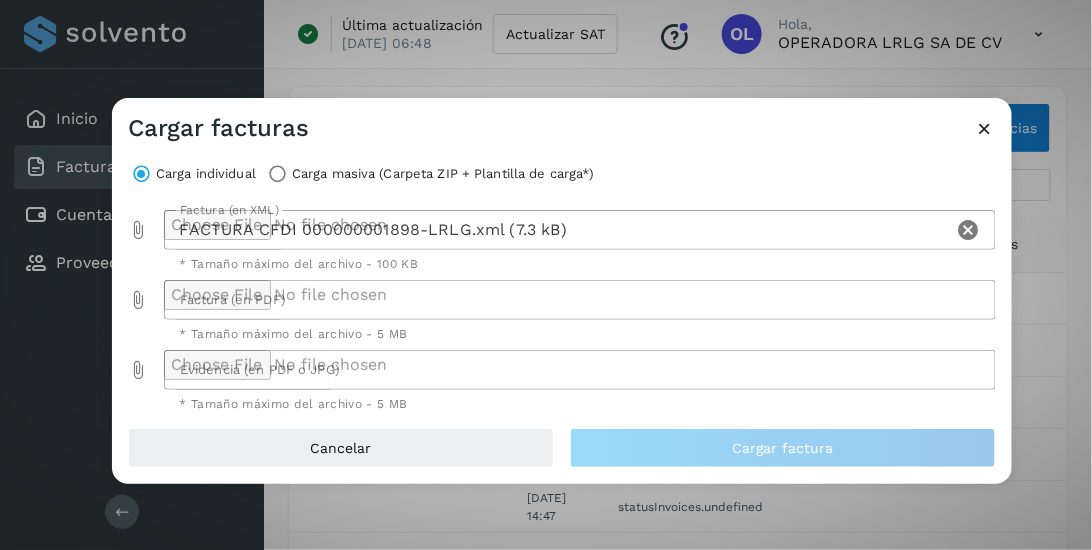 click at bounding box center (138, 300) 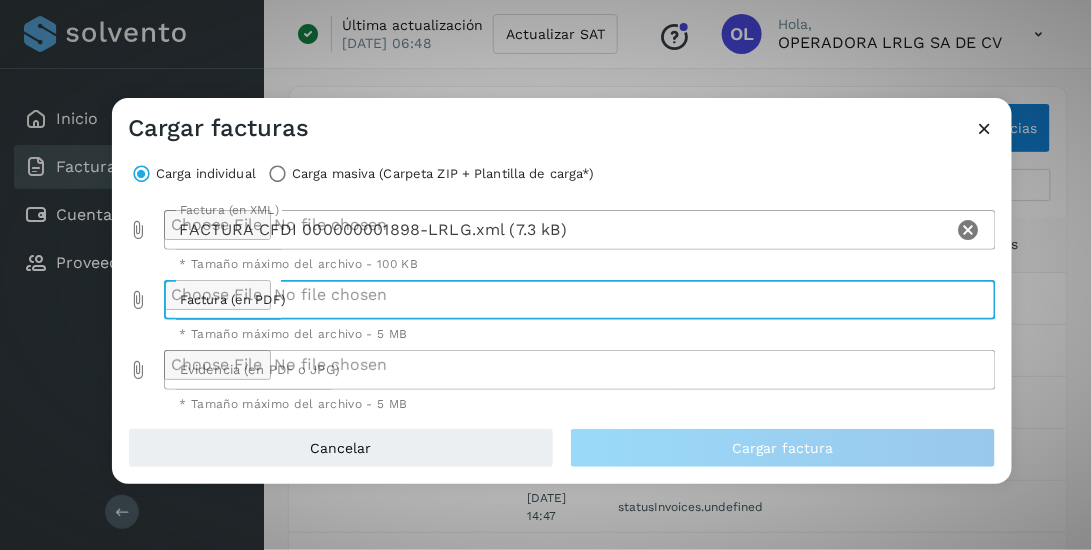 type on "**********" 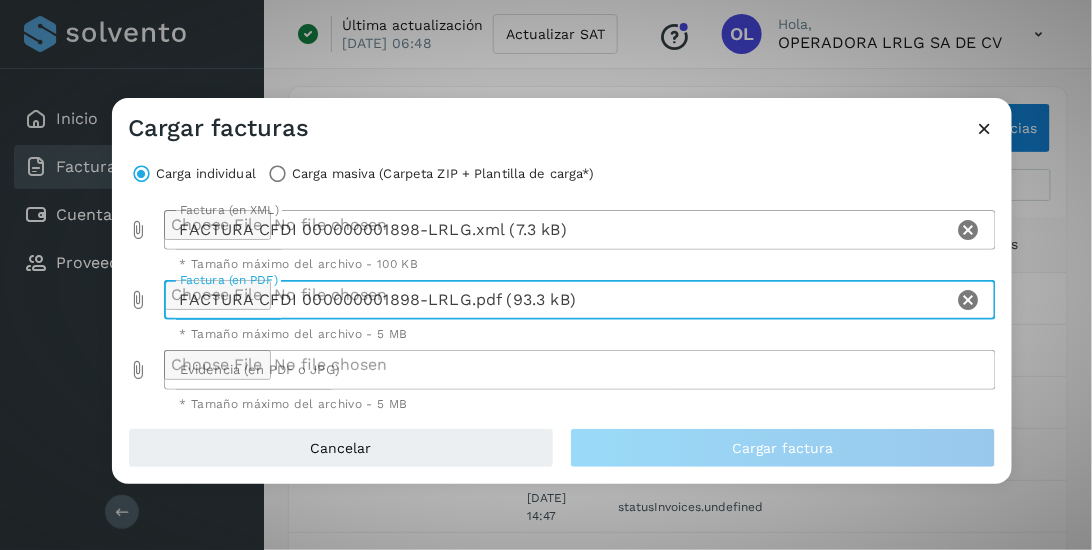 click at bounding box center (138, 370) 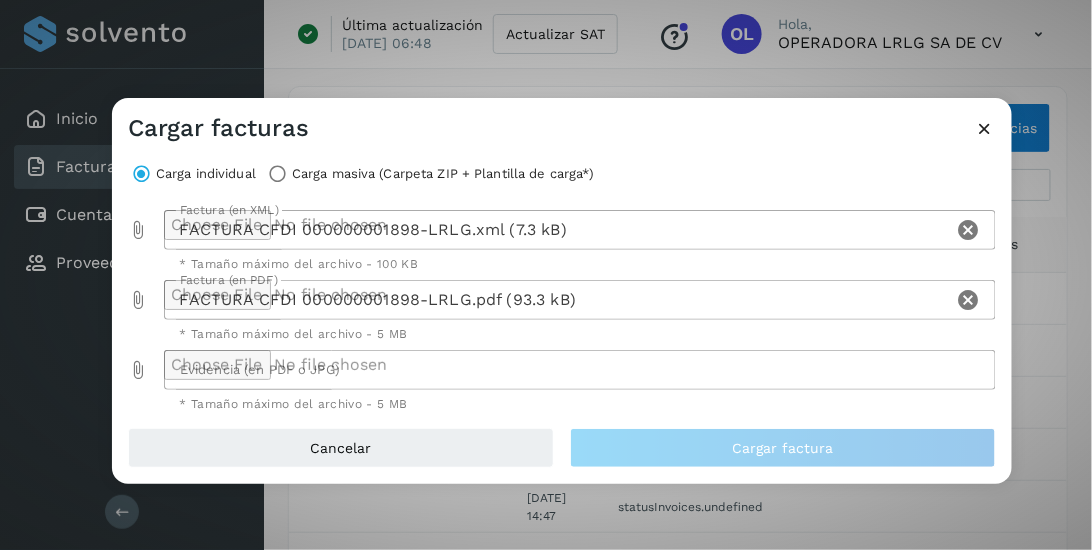 type on "**********" 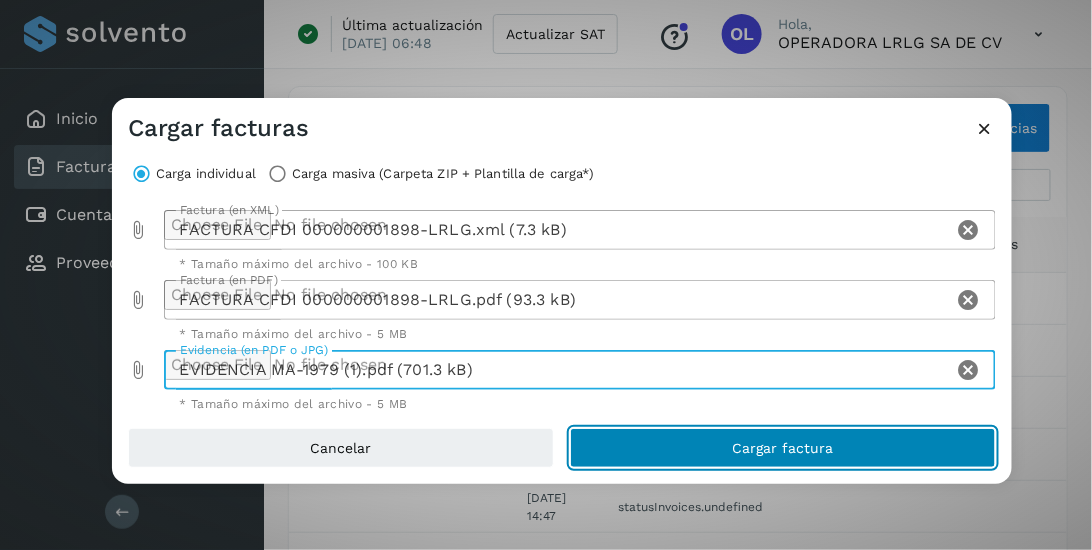 click on "Cargar factura" 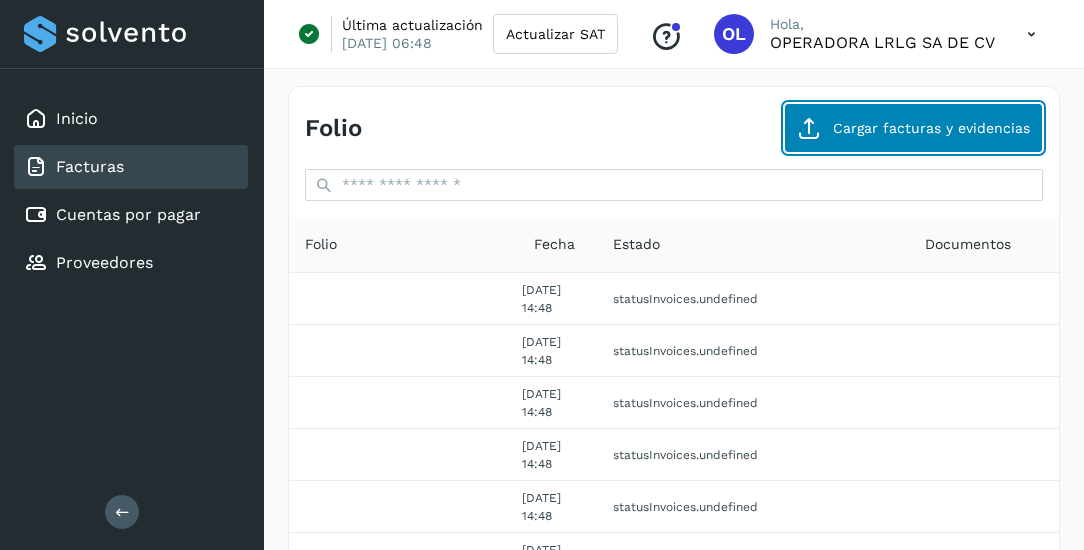 click on "Cargar facturas y evidencias" 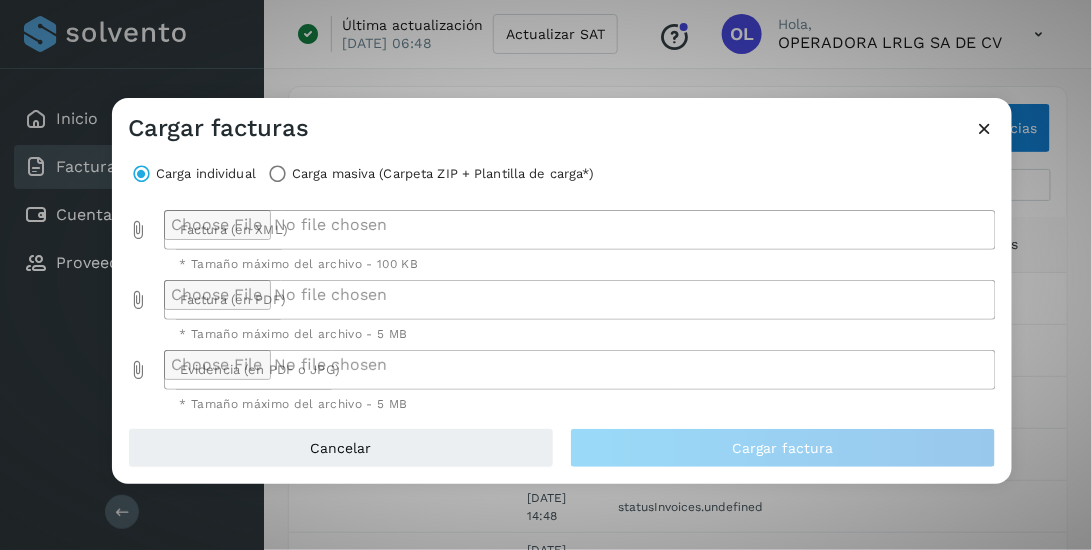 click at bounding box center (138, 230) 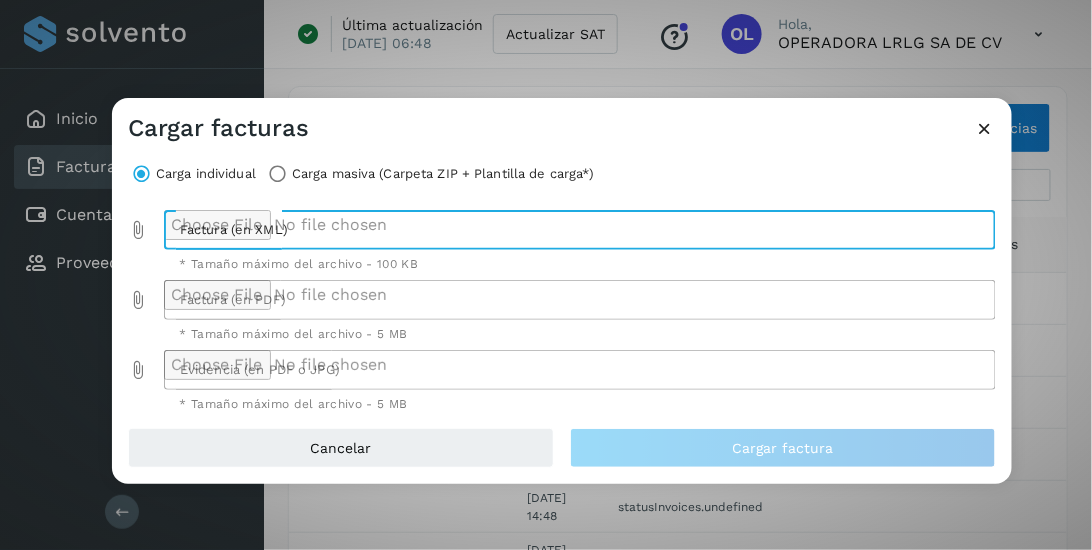 type on "**********" 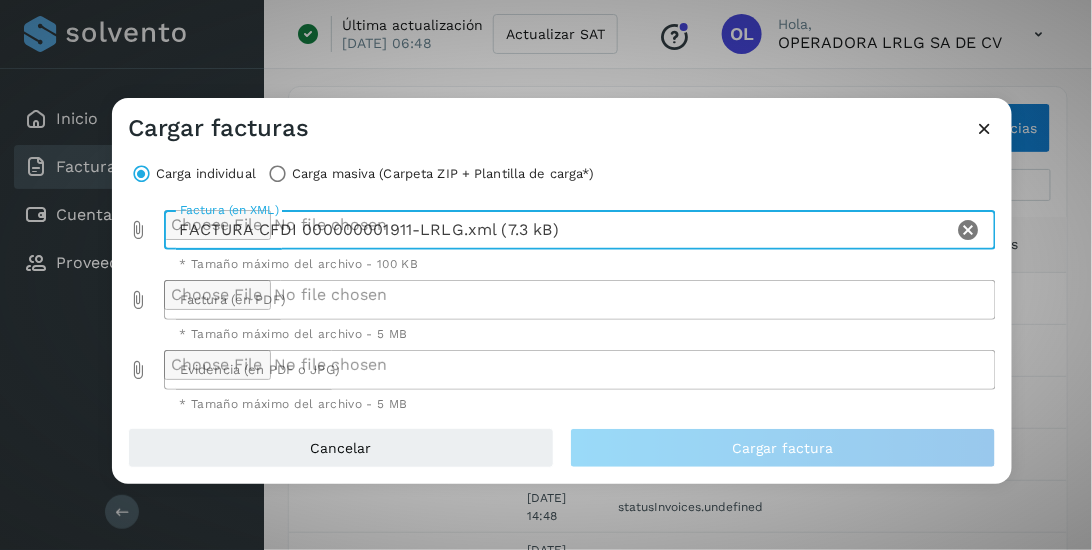 click at bounding box center [138, 300] 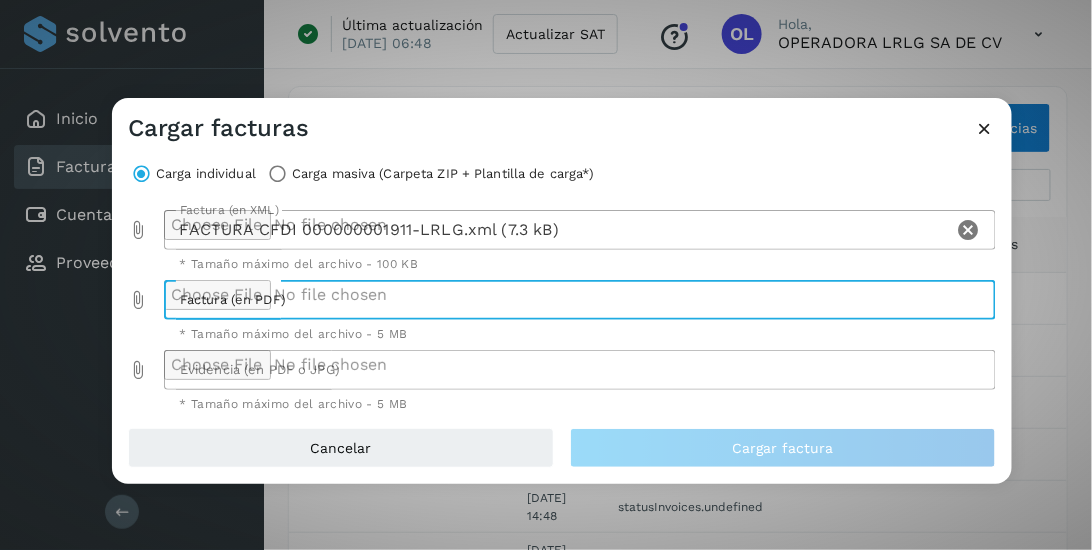 type on "**********" 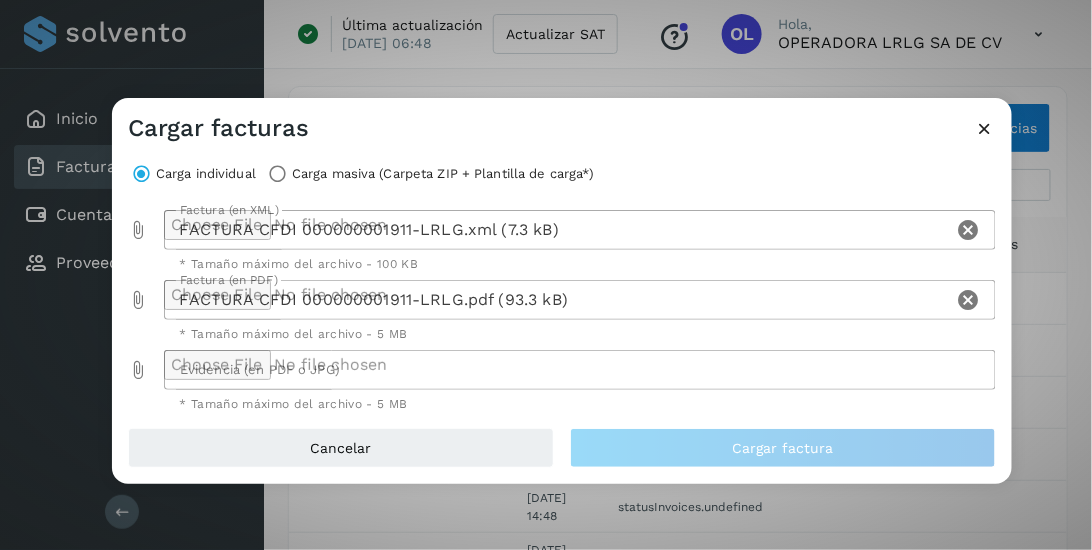 click at bounding box center [138, 370] 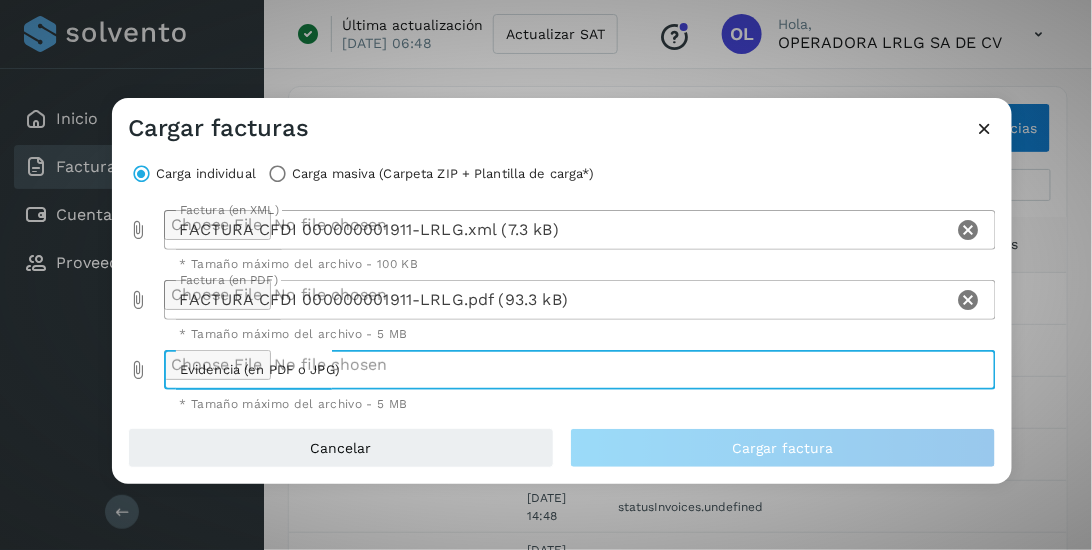 type on "**********" 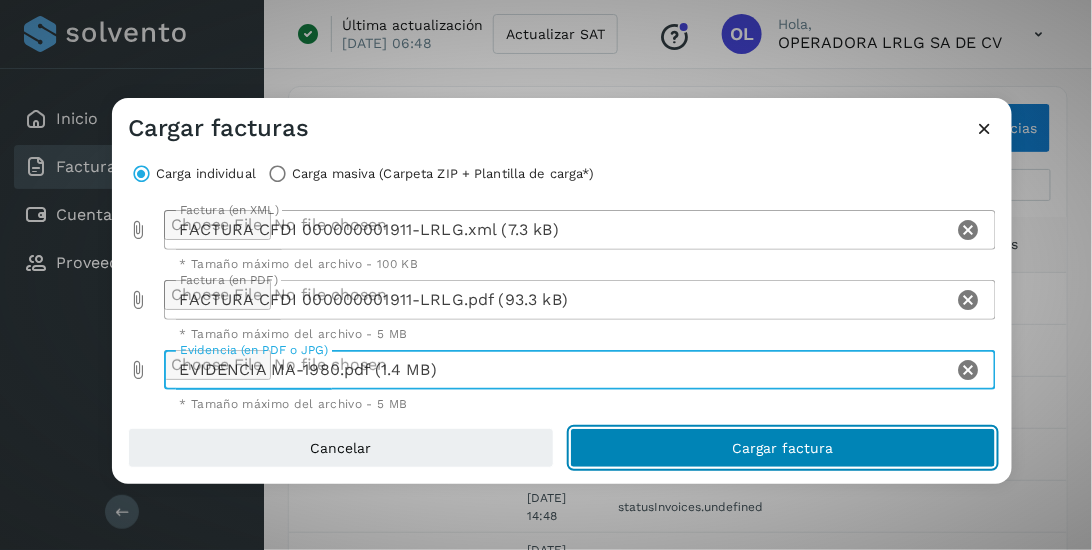 click on "Cargar factura" 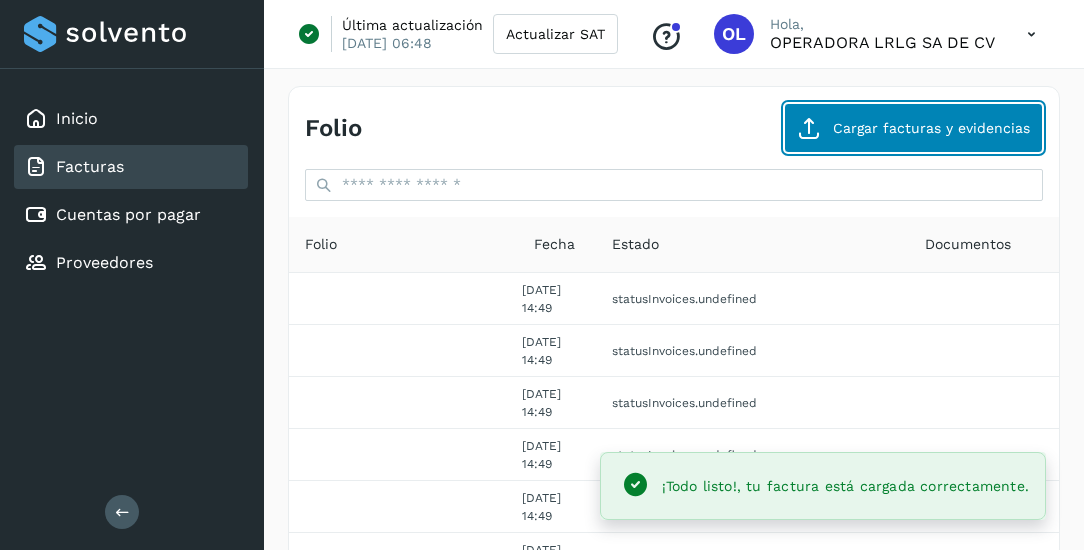 click on "Cargar facturas y evidencias" 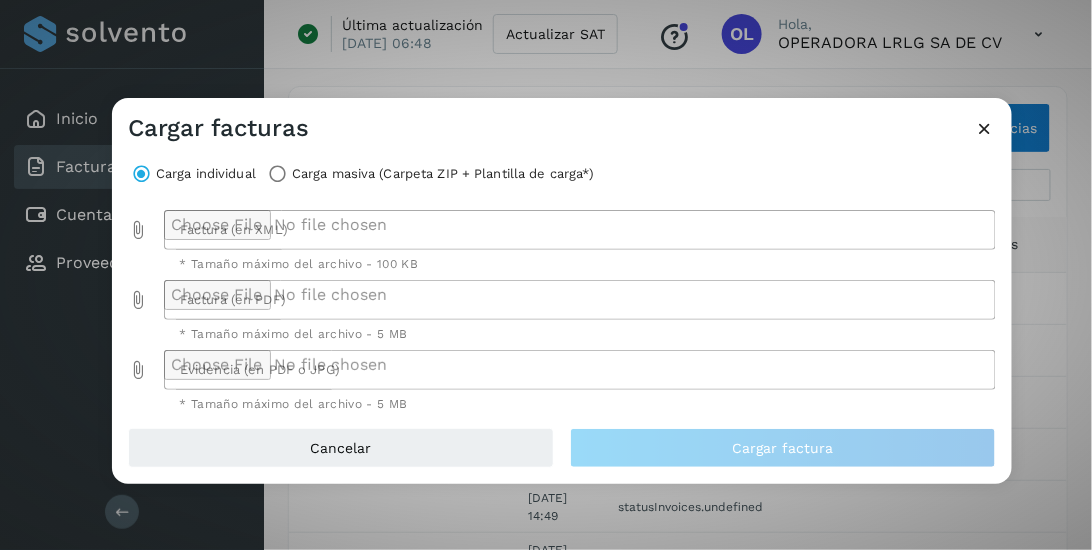 click at bounding box center (138, 230) 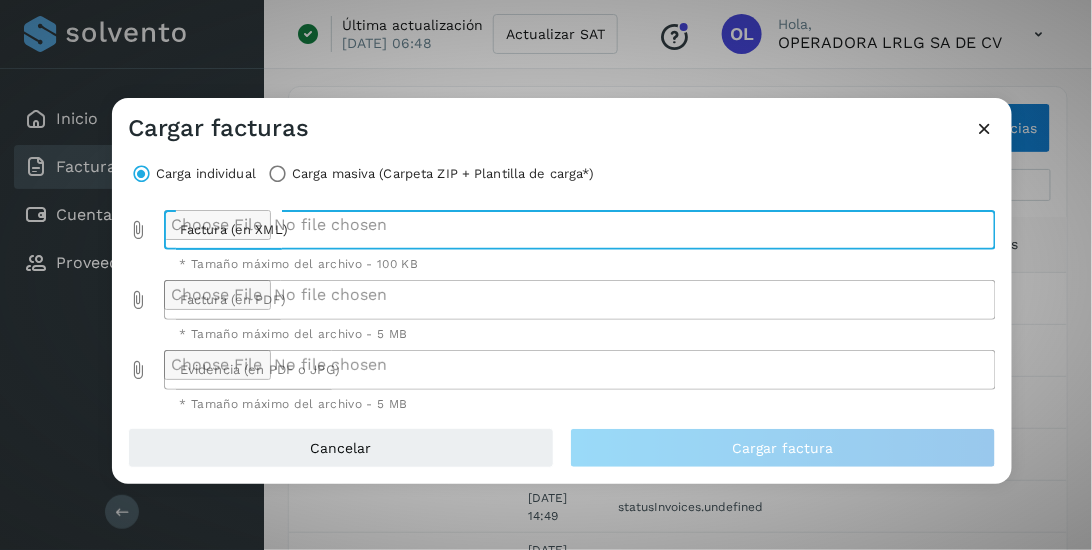 type on "**********" 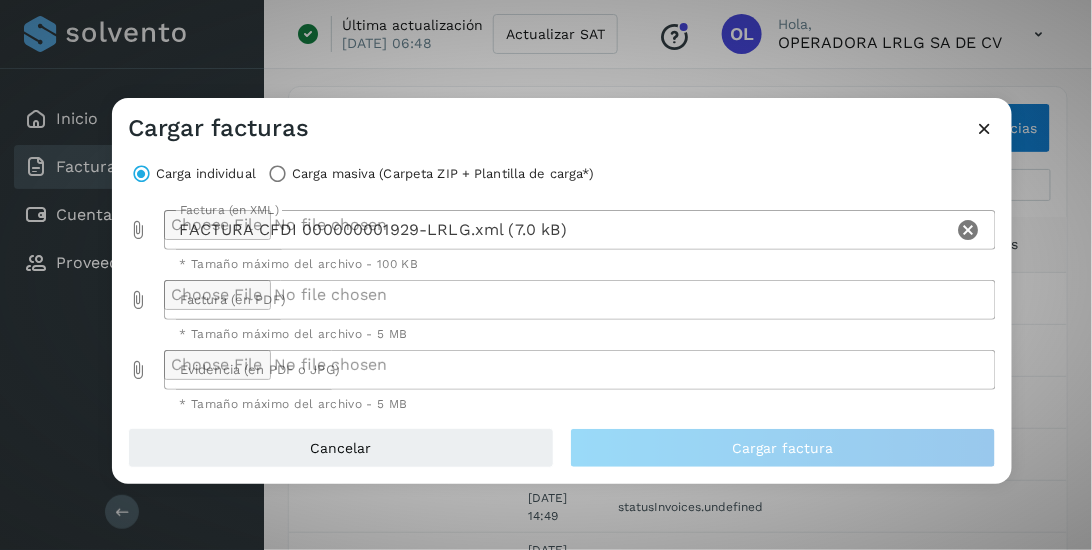 click at bounding box center (138, 300) 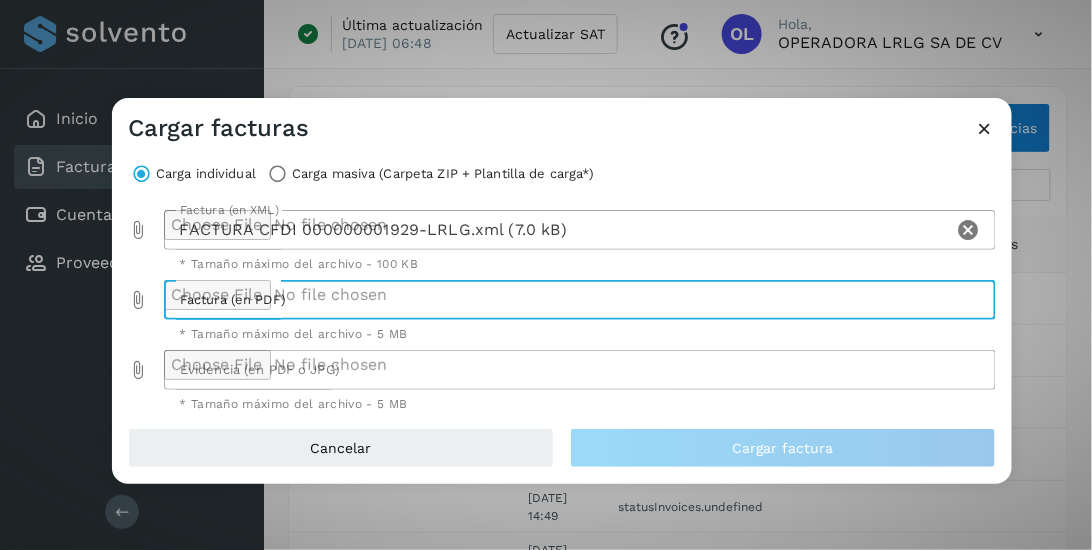 type on "**********" 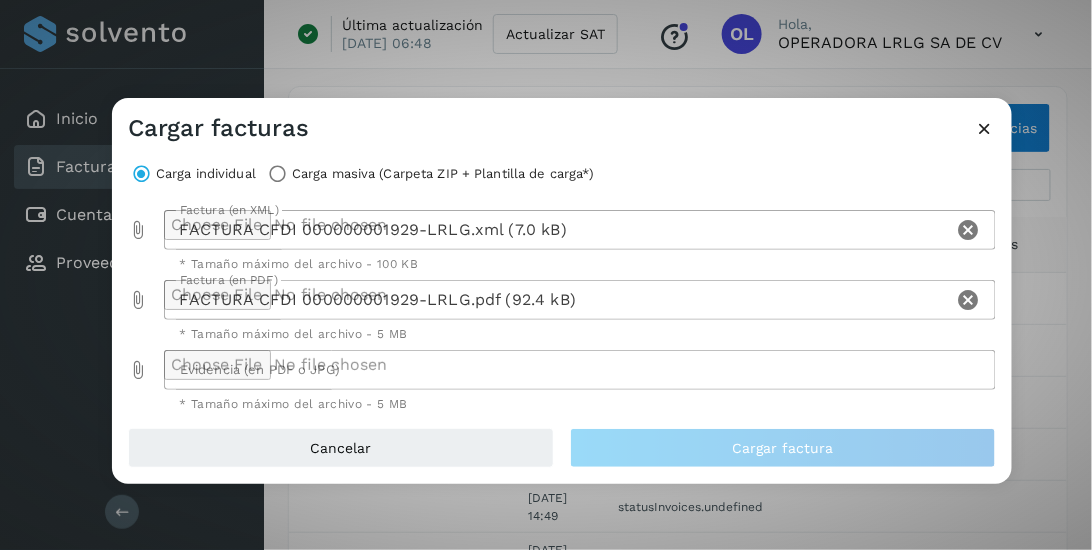 click at bounding box center [138, 370] 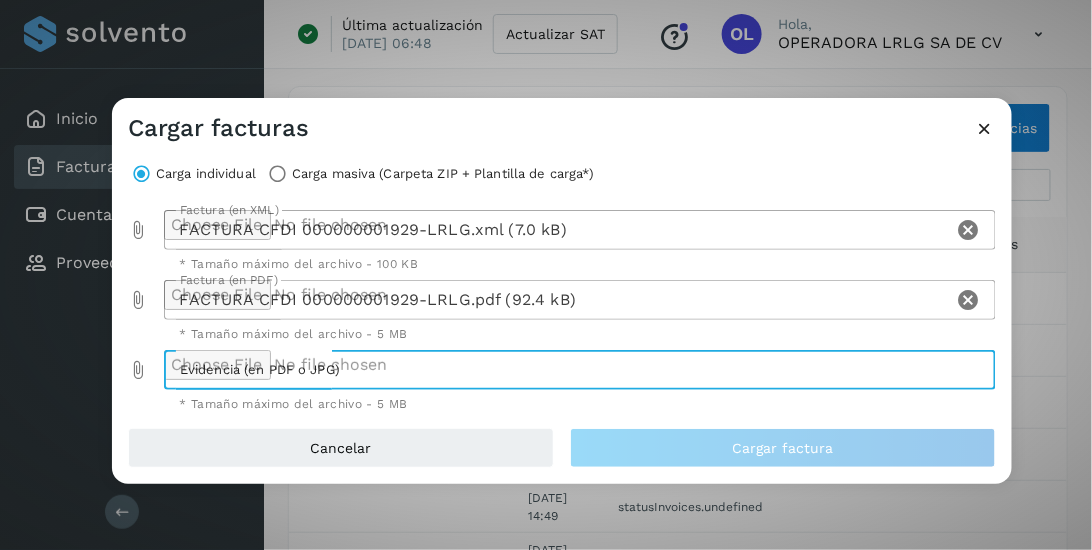 type on "**********" 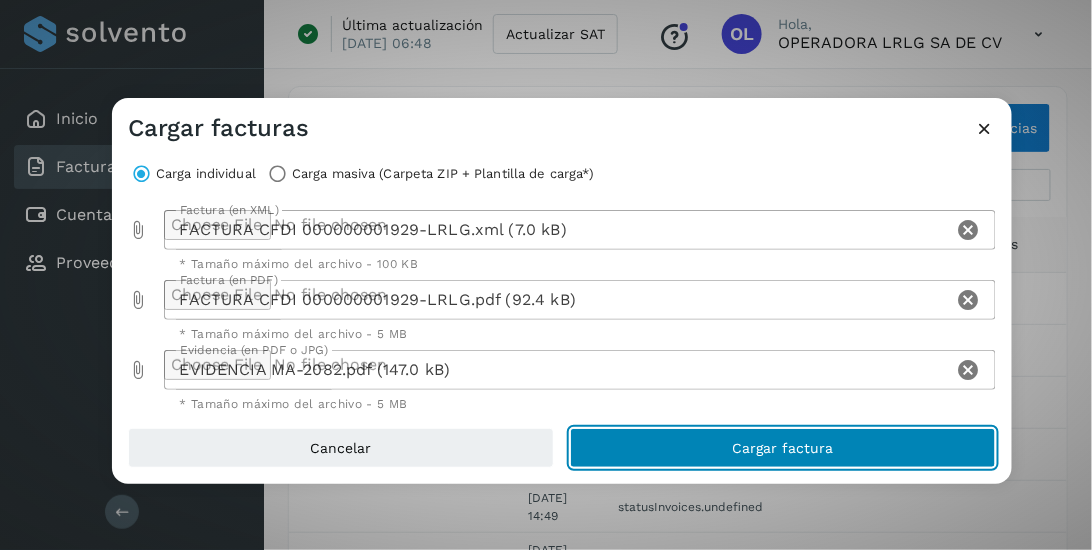 click on "Cargar factura" 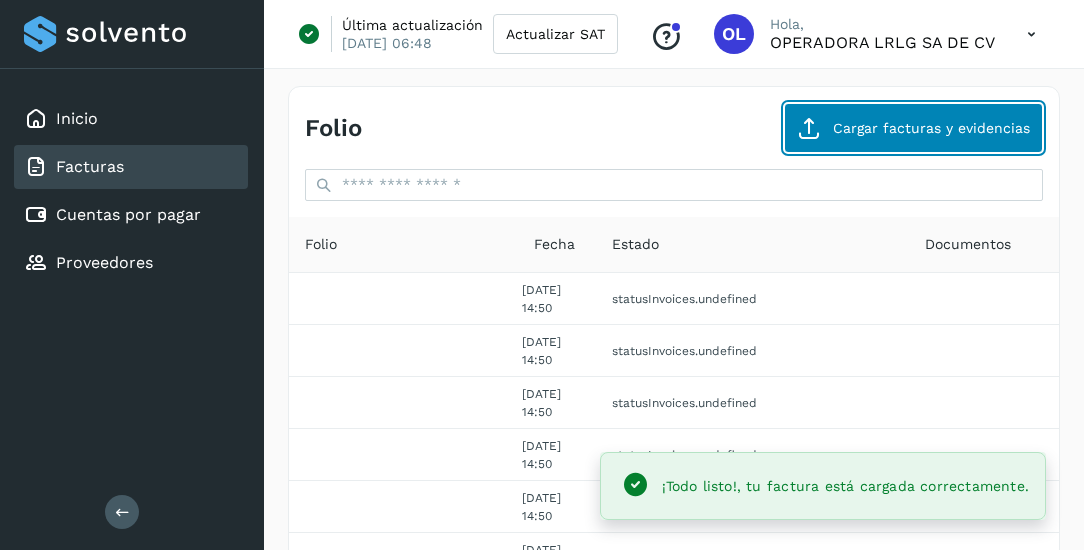 click on "Cargar facturas y evidencias" 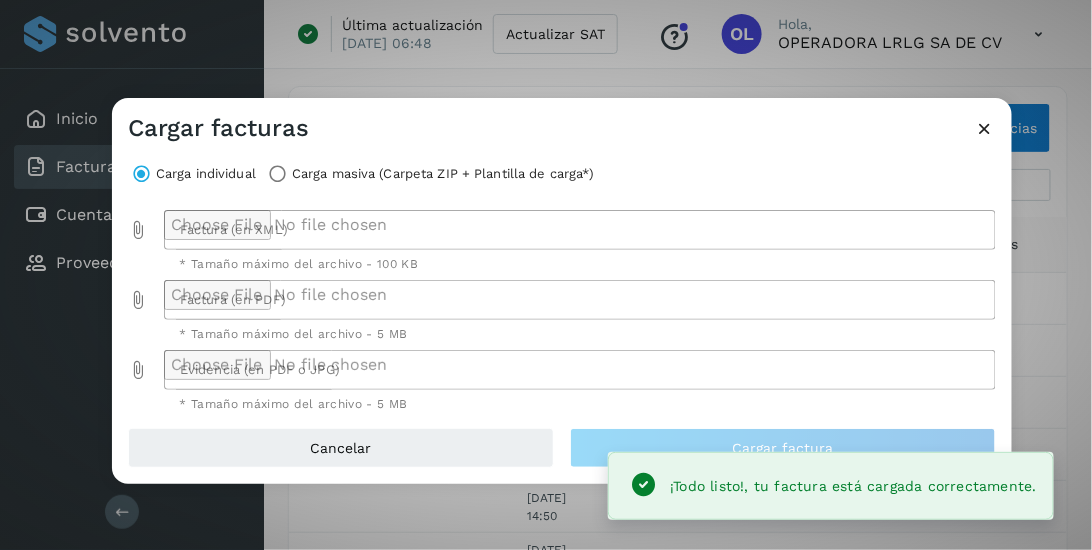 click at bounding box center (138, 230) 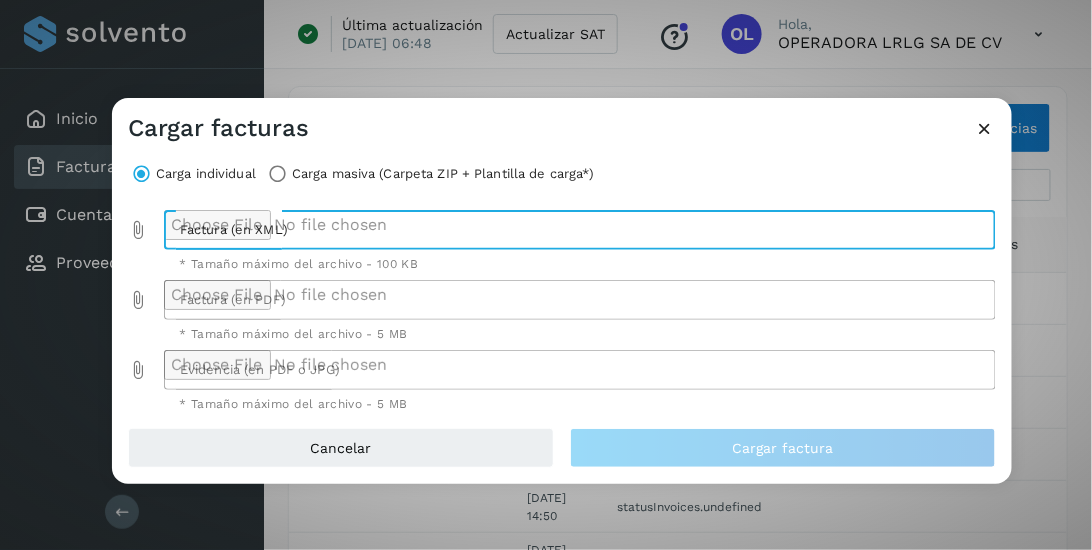 type on "**********" 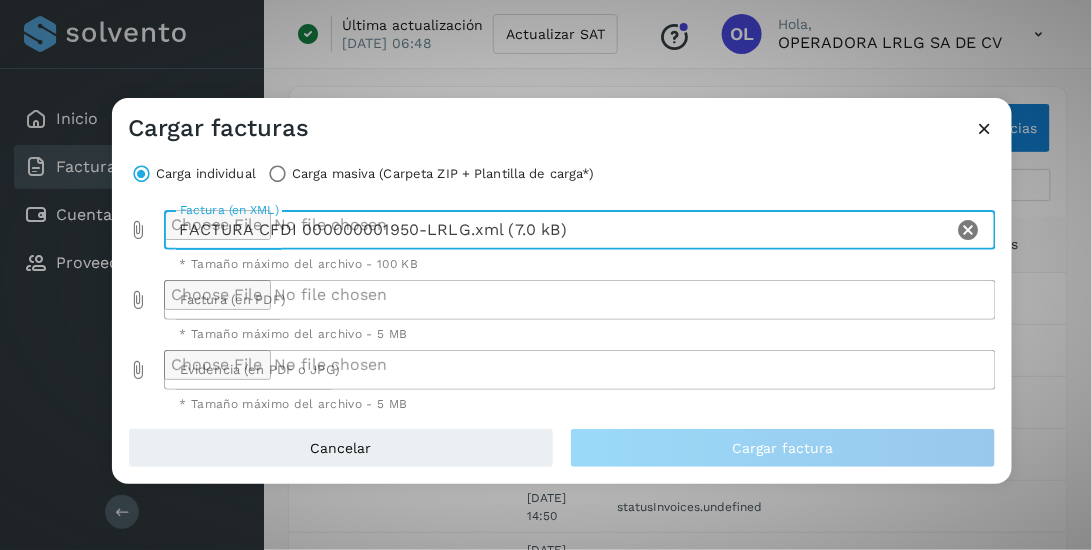 click at bounding box center (138, 300) 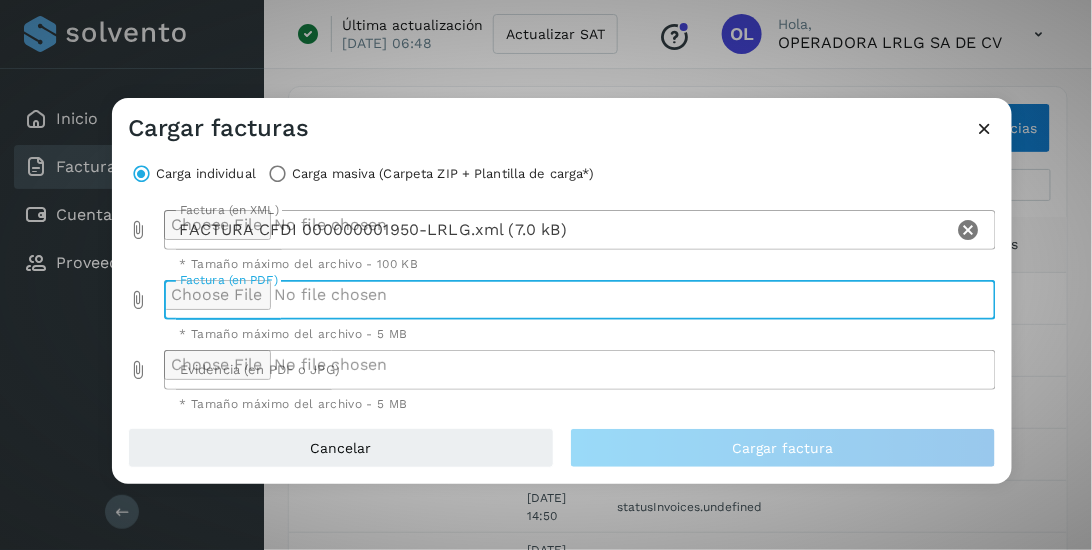 type on "**********" 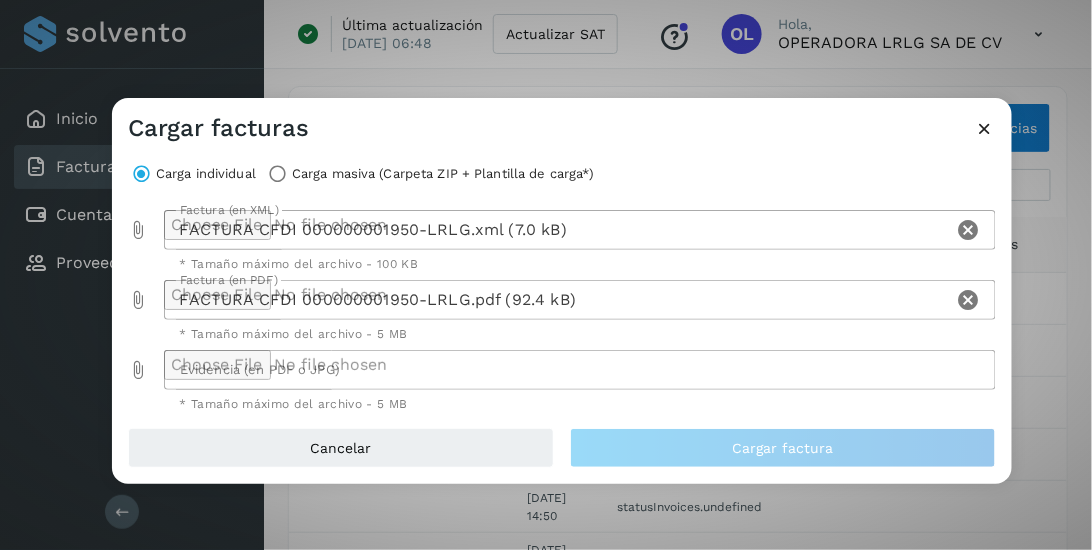 click at bounding box center [138, 370] 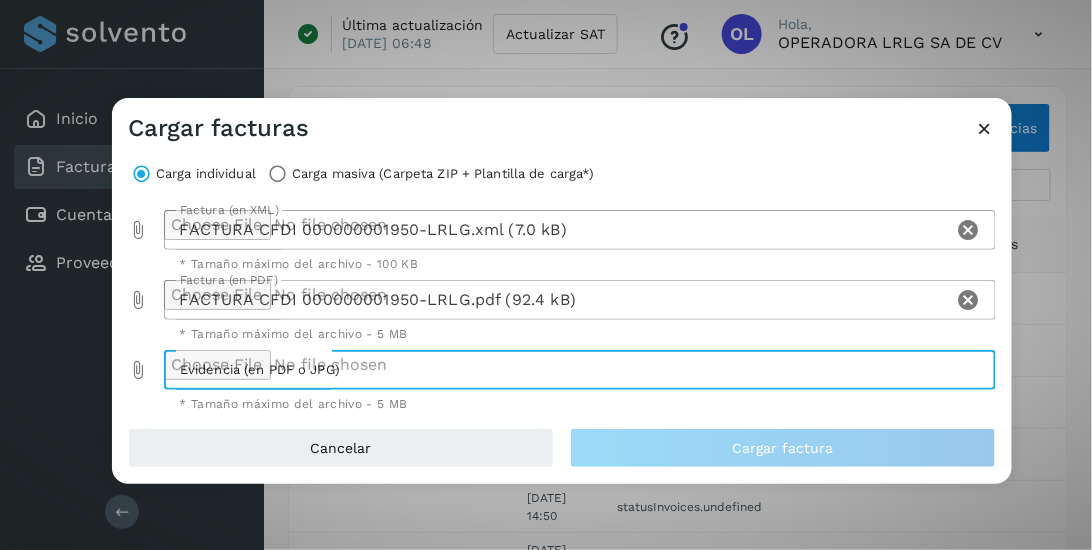 type on "**********" 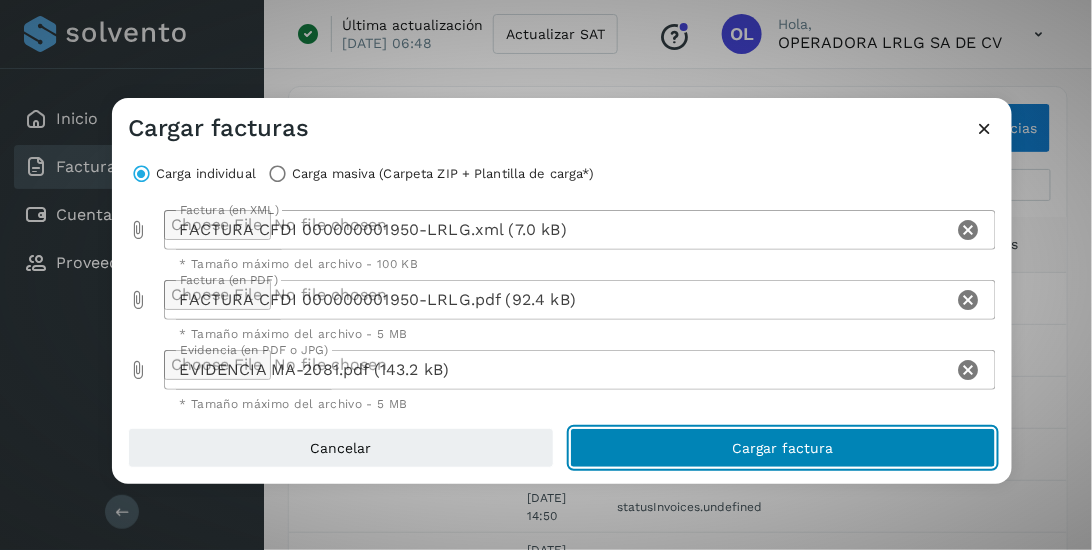 click on "Cargar factura" 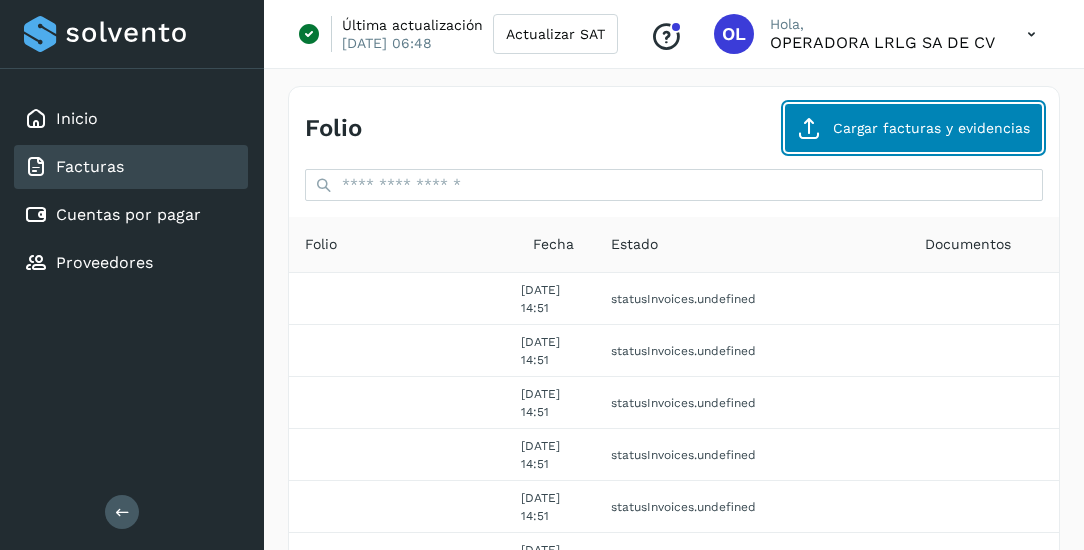 click on "Cargar facturas y evidencias" 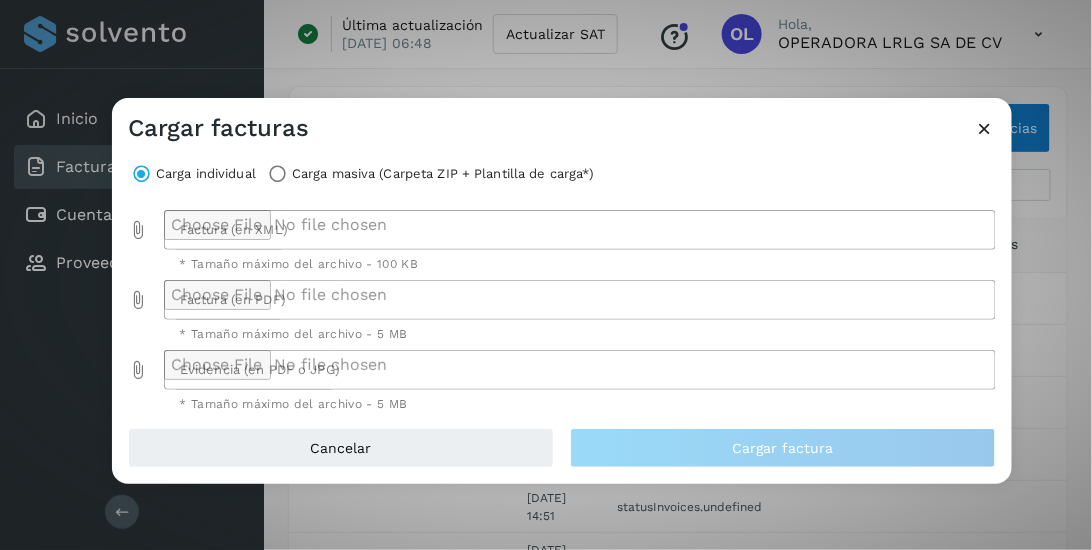 click at bounding box center [138, 230] 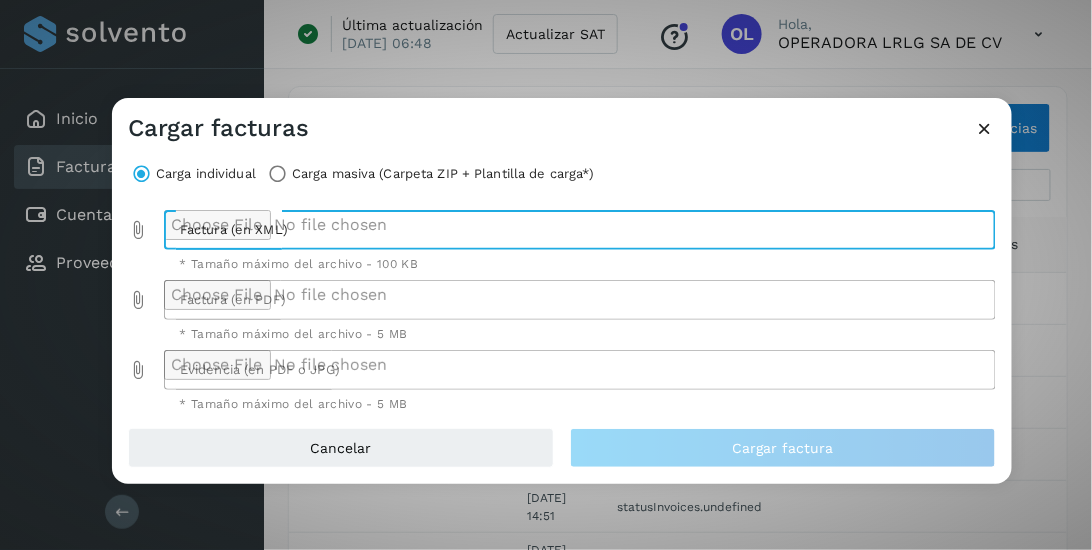 type on "**********" 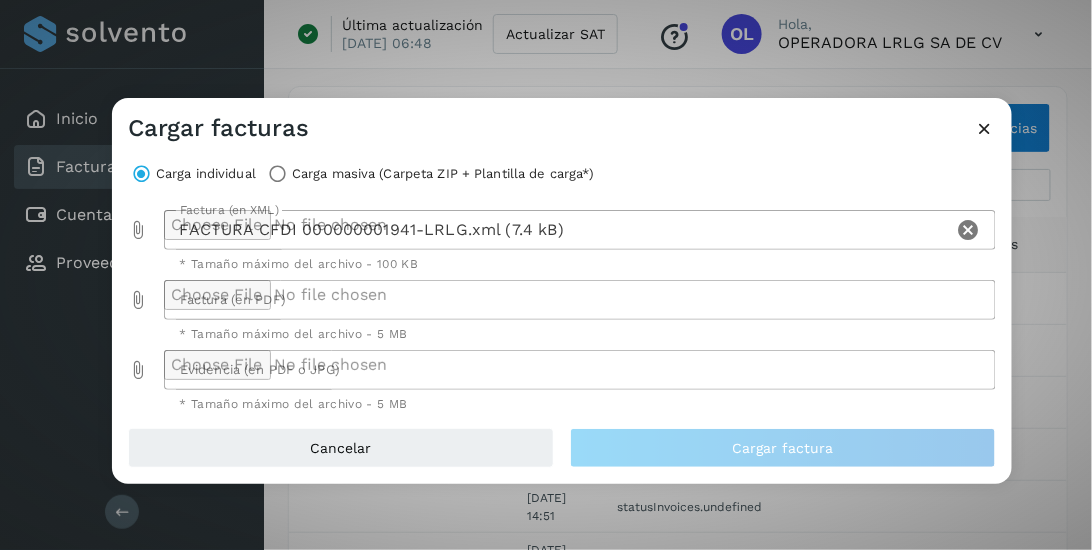 click at bounding box center [138, 300] 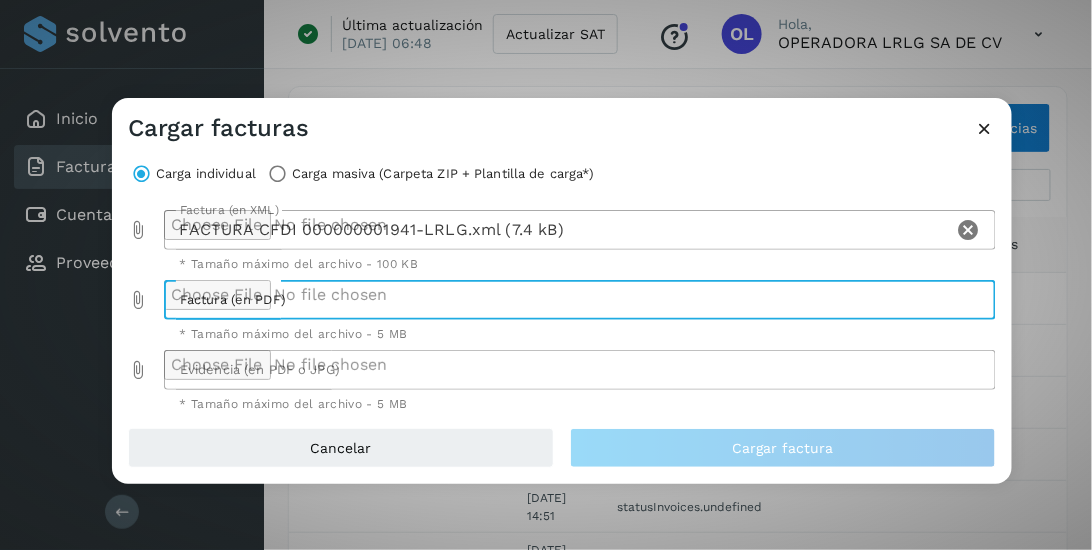type on "**********" 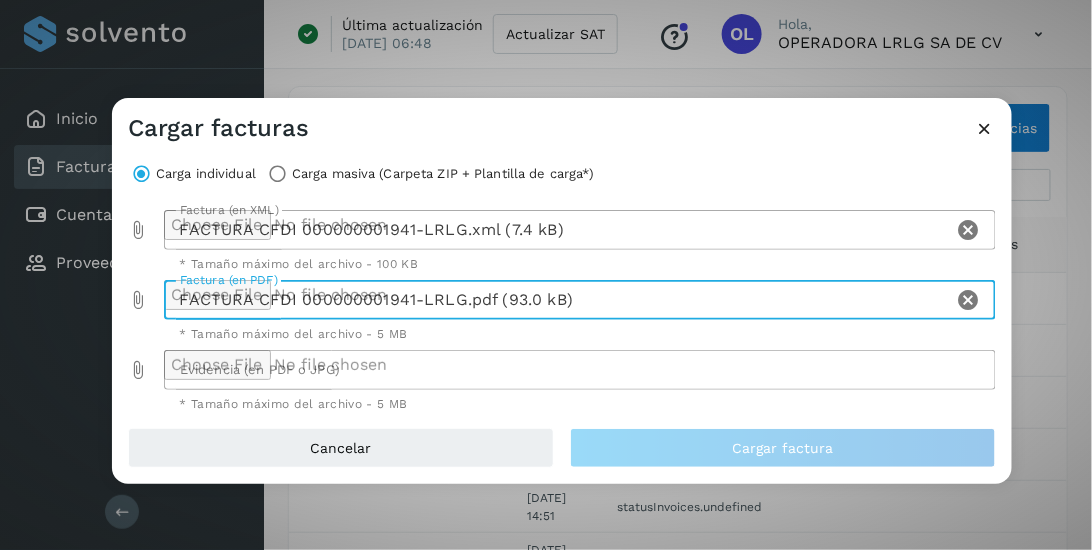 click at bounding box center (138, 370) 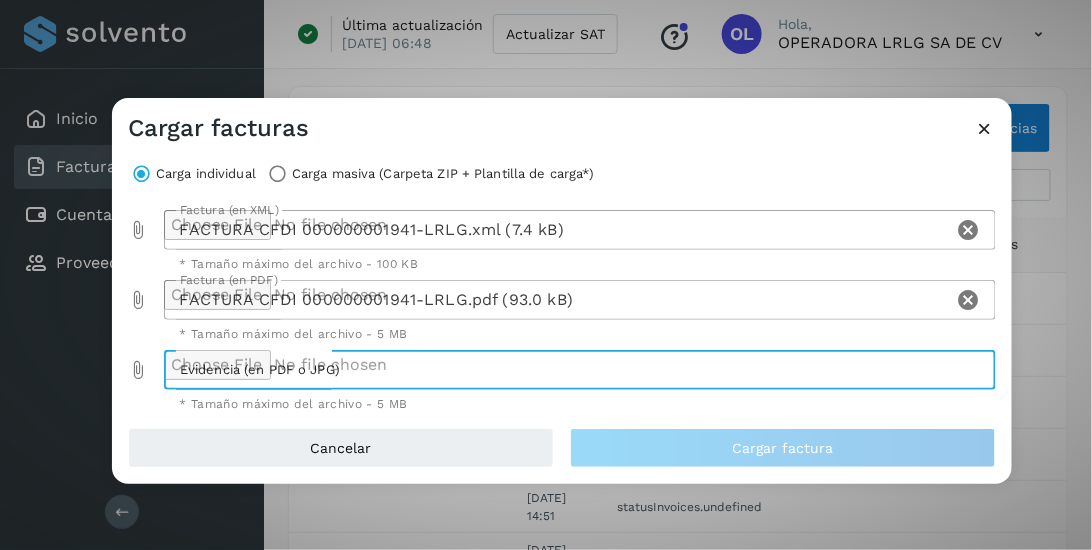 type on "**********" 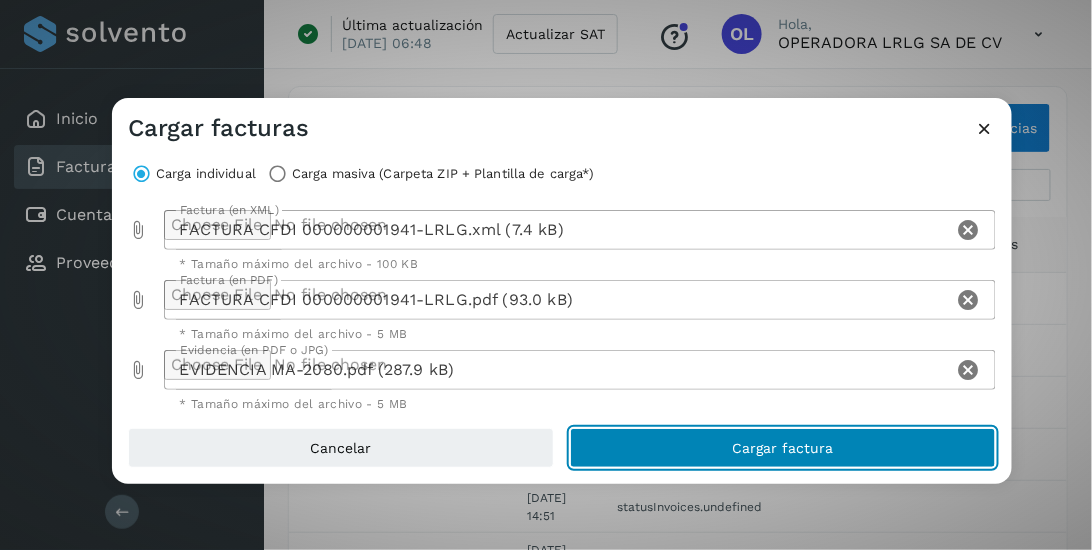 click on "Cargar factura" 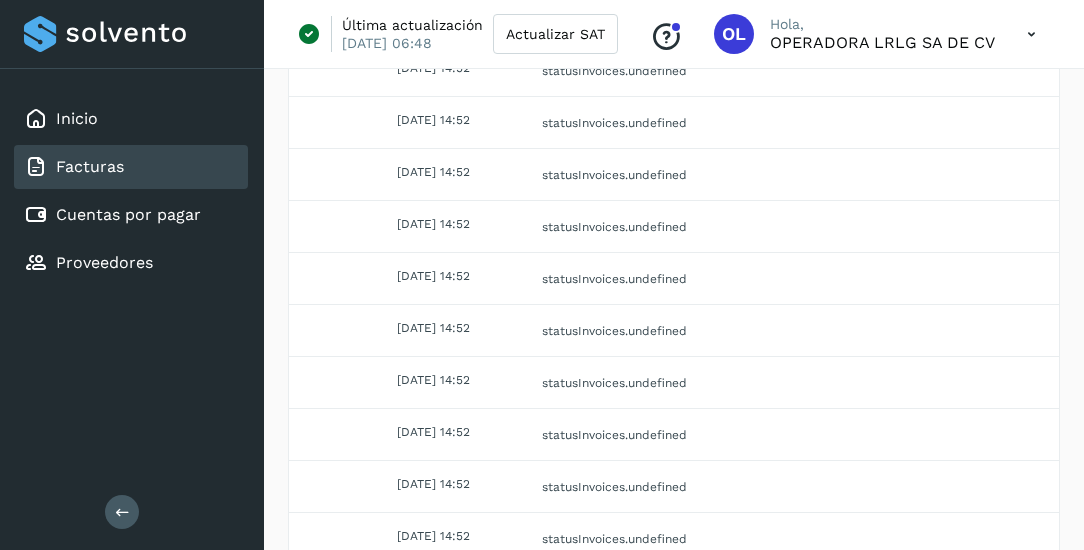 scroll, scrollTop: 0, scrollLeft: 0, axis: both 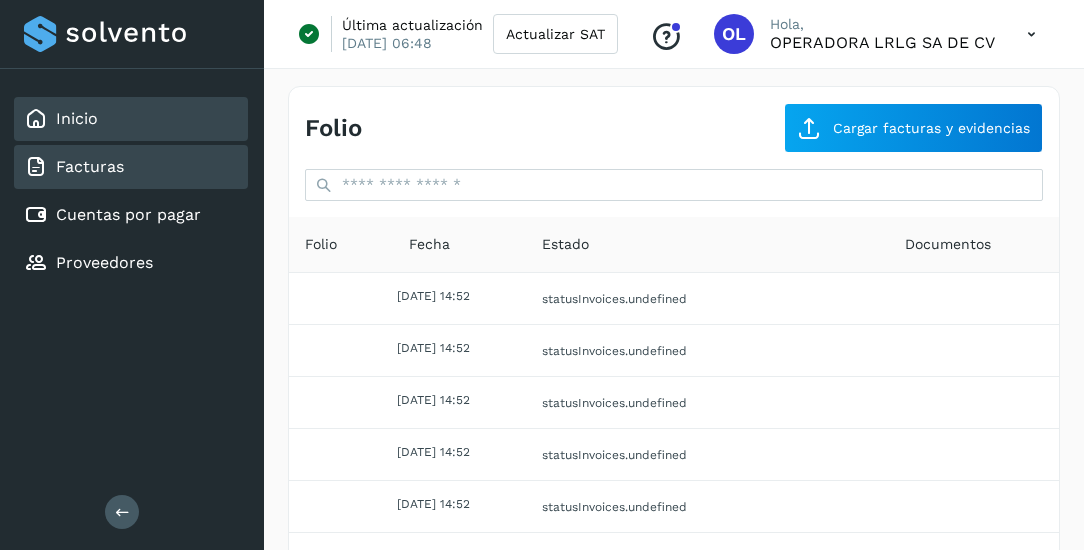 click on "Inicio" at bounding box center (77, 118) 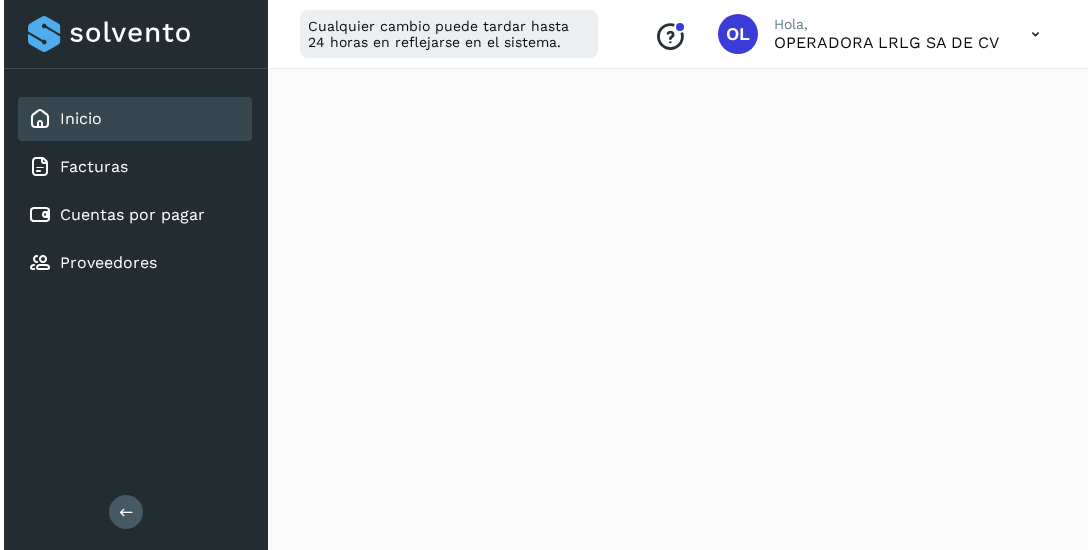 scroll, scrollTop: 0, scrollLeft: 0, axis: both 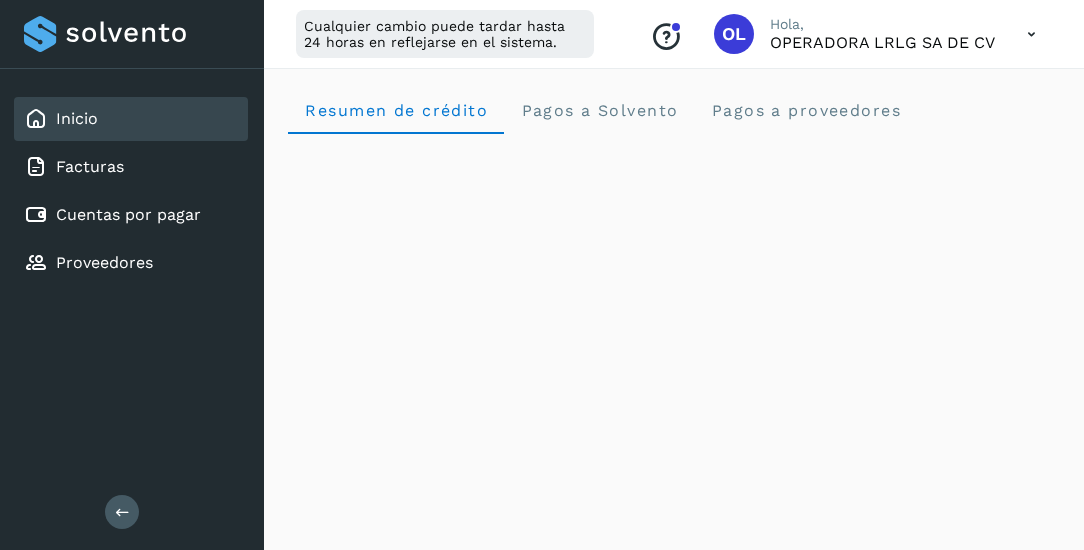 click at bounding box center (1031, 34) 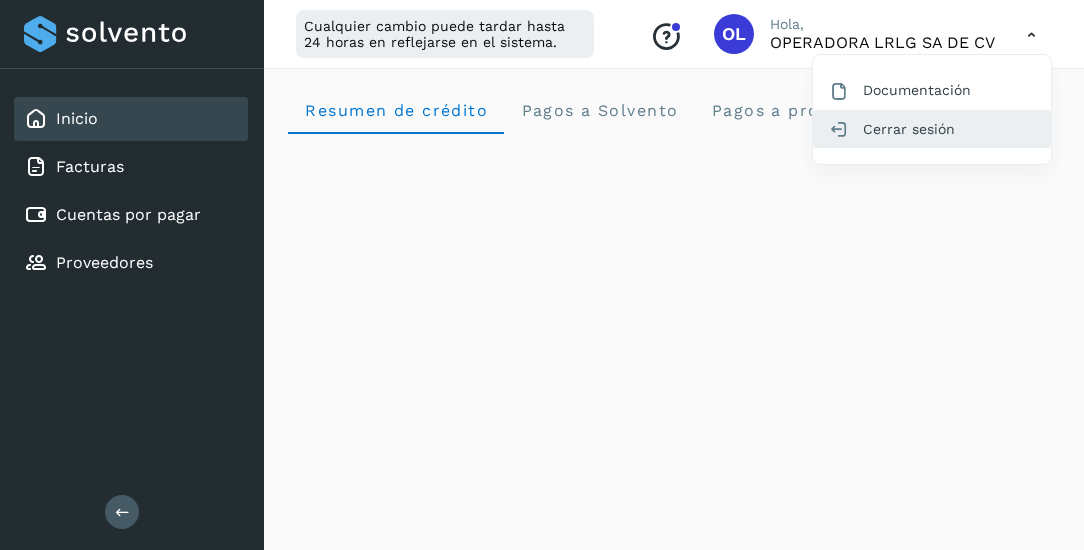 click on "Cerrar sesión" 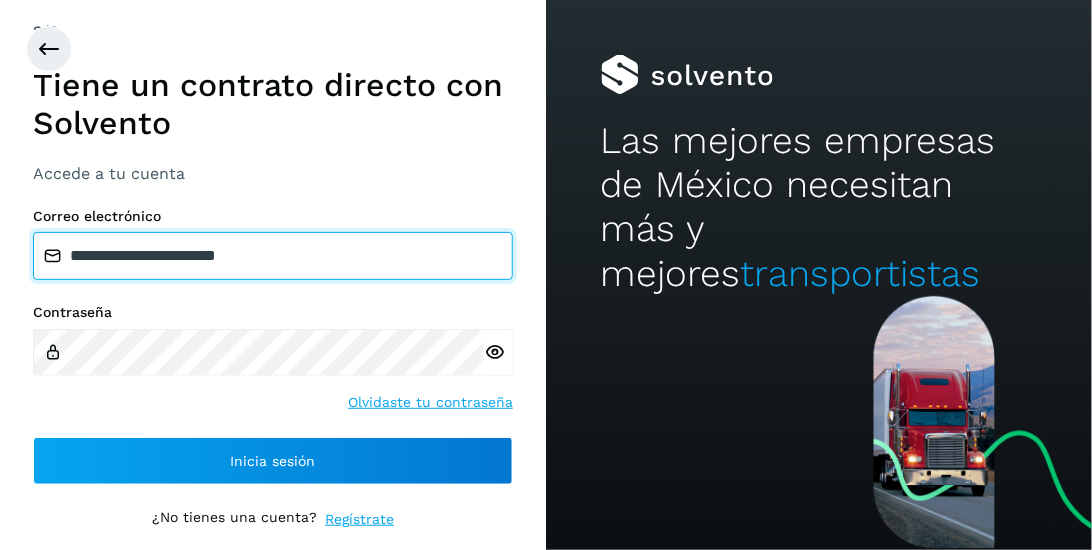 click on "**********" at bounding box center [273, 256] 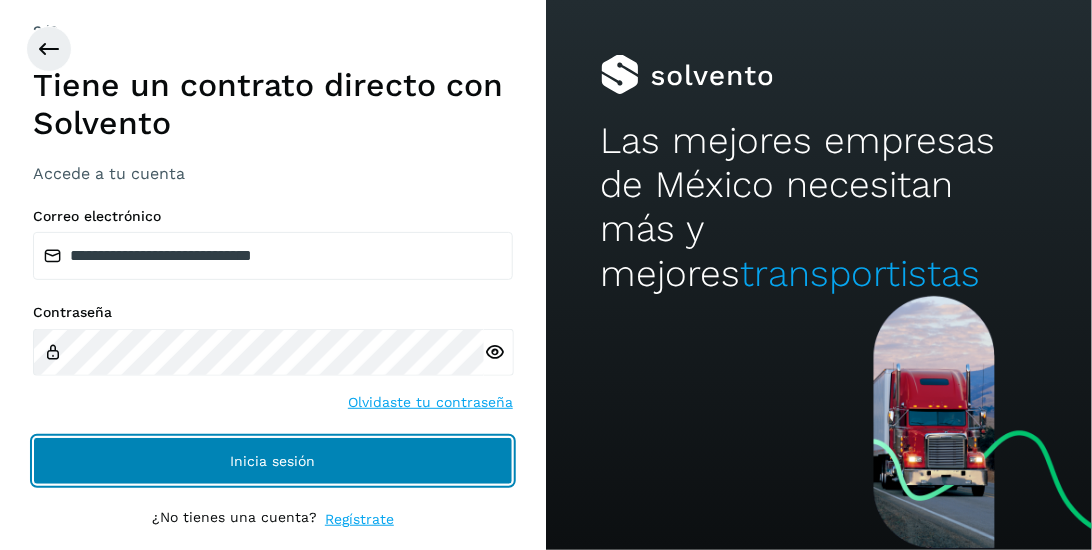 click on "Inicia sesión" 